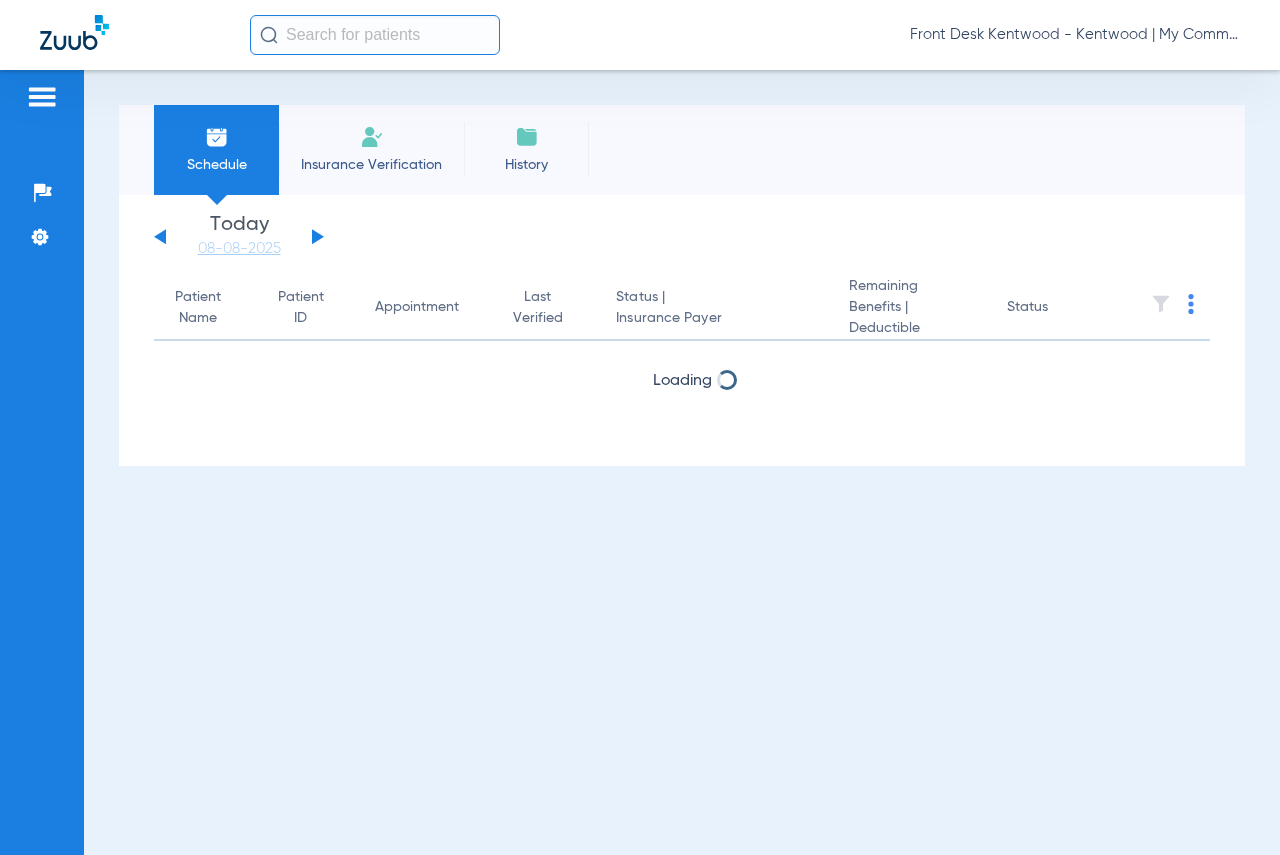 scroll, scrollTop: 0, scrollLeft: 0, axis: both 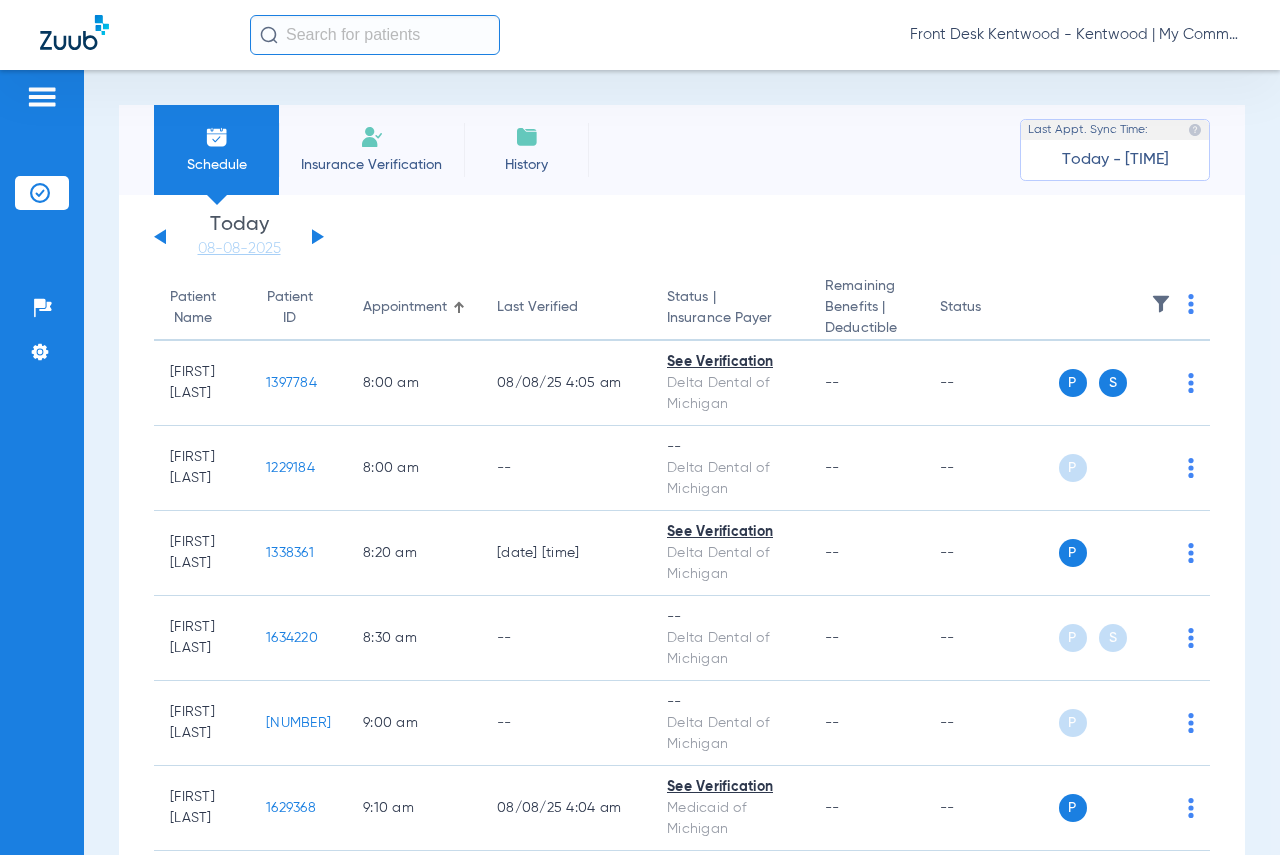 click 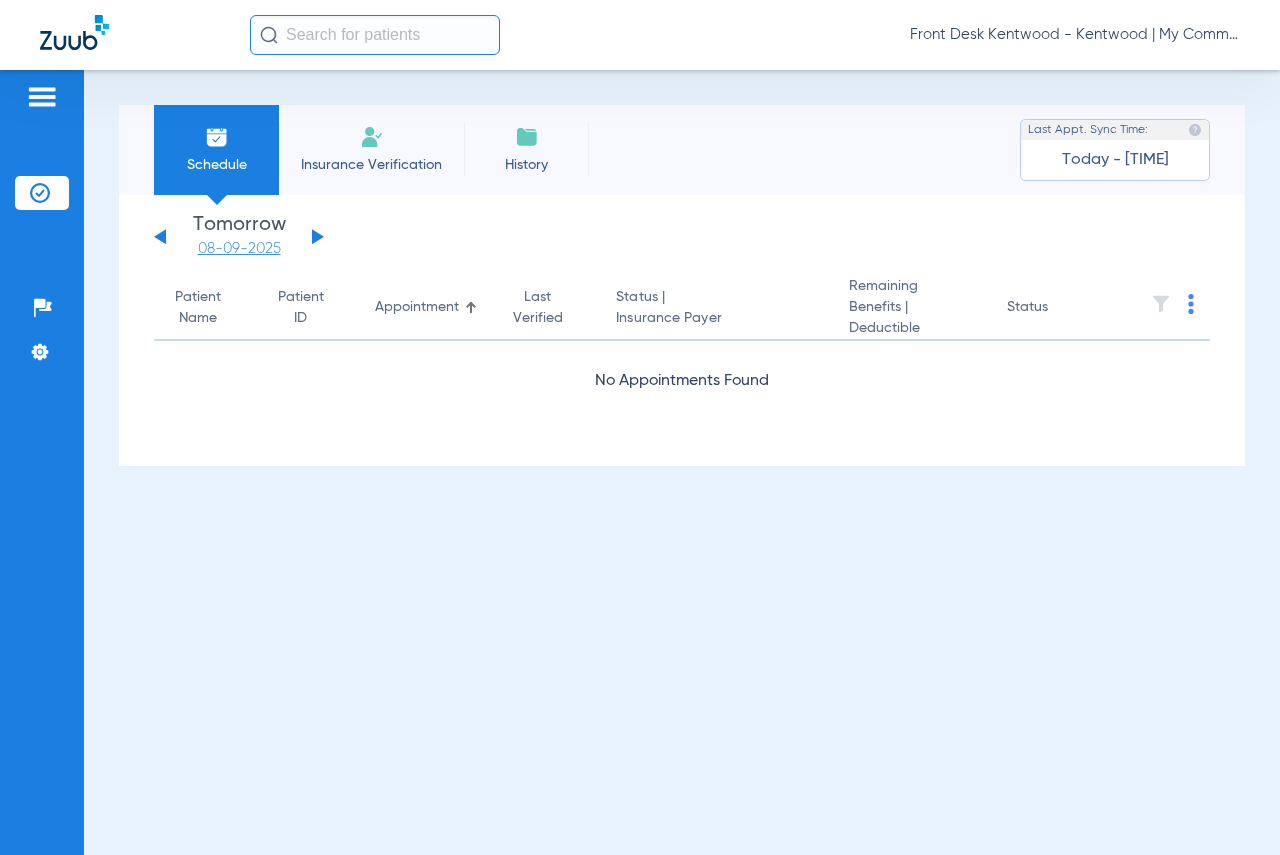 click on "08-09-2025" 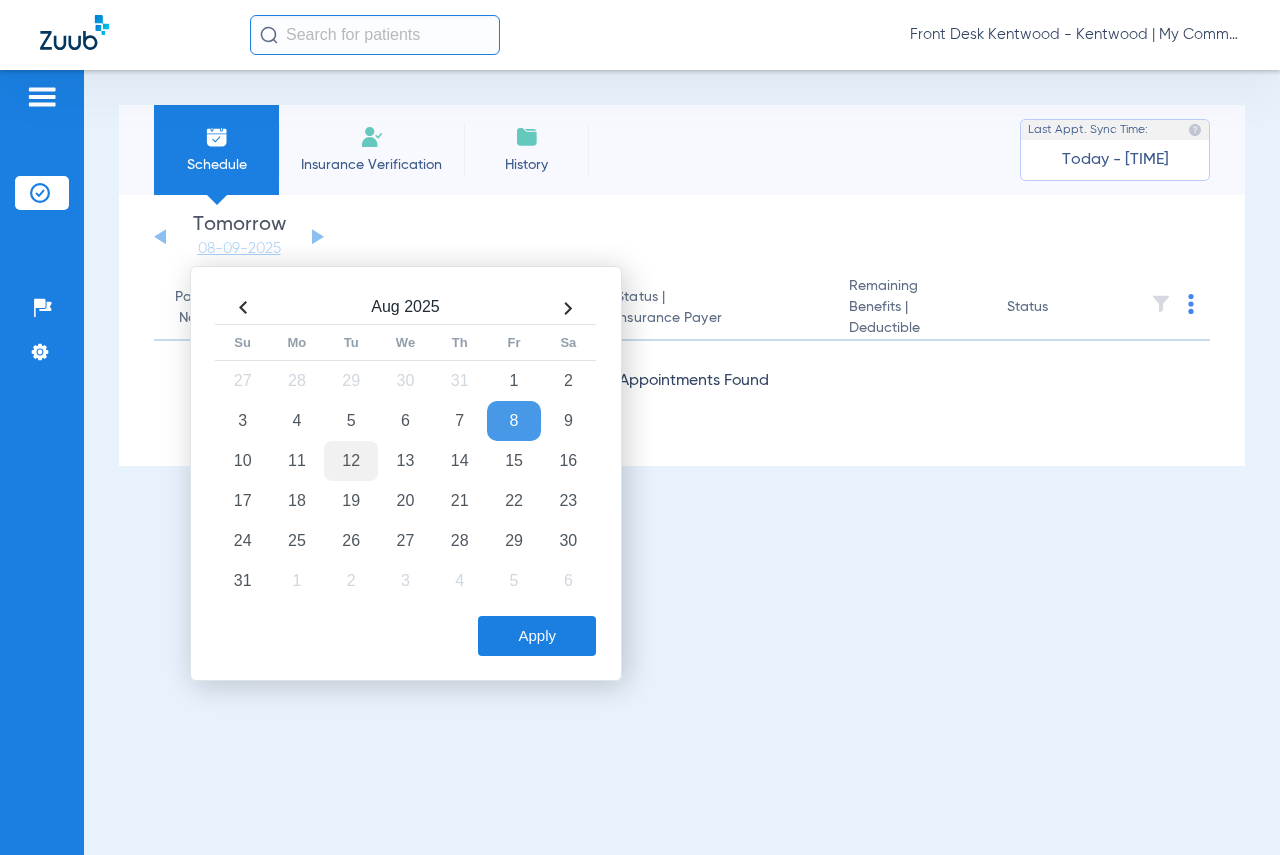 click on "12" 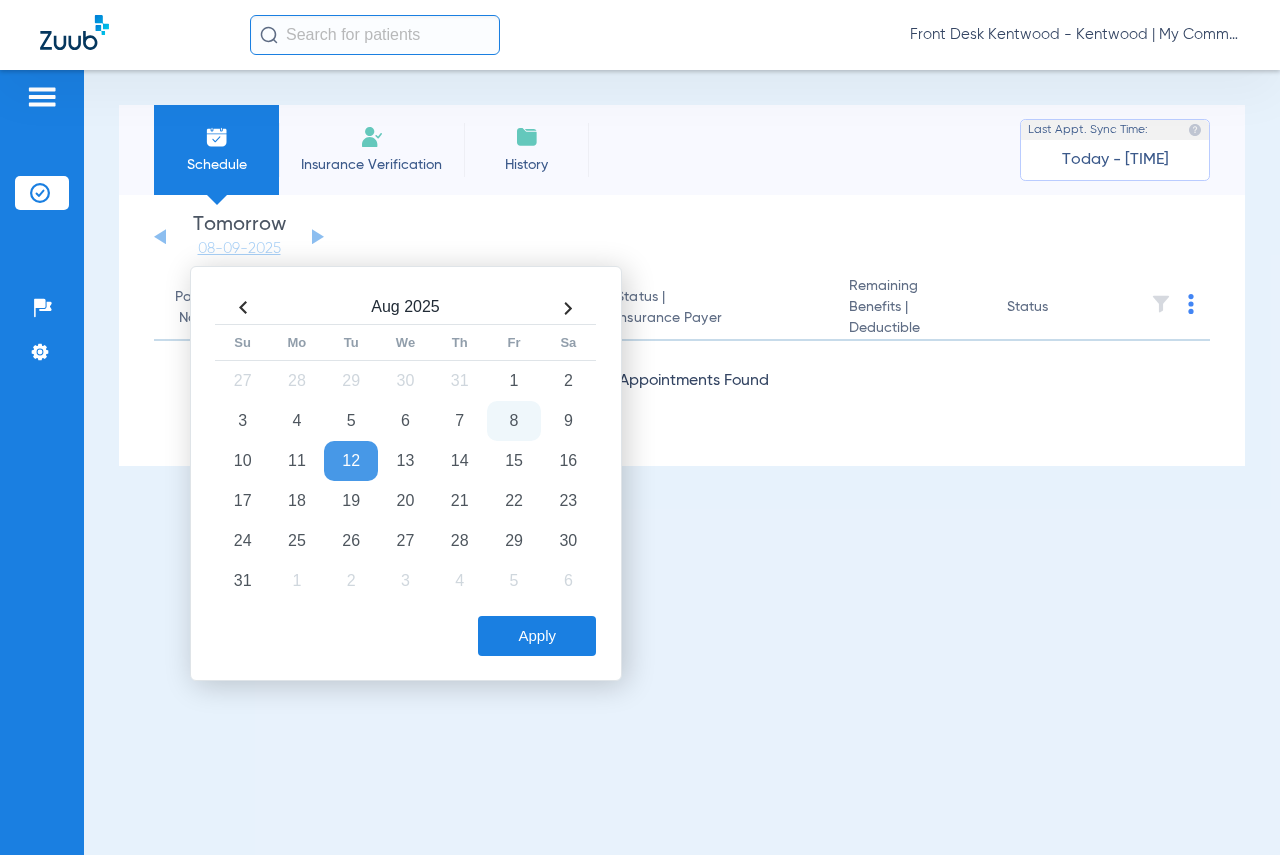 click on "Apply" 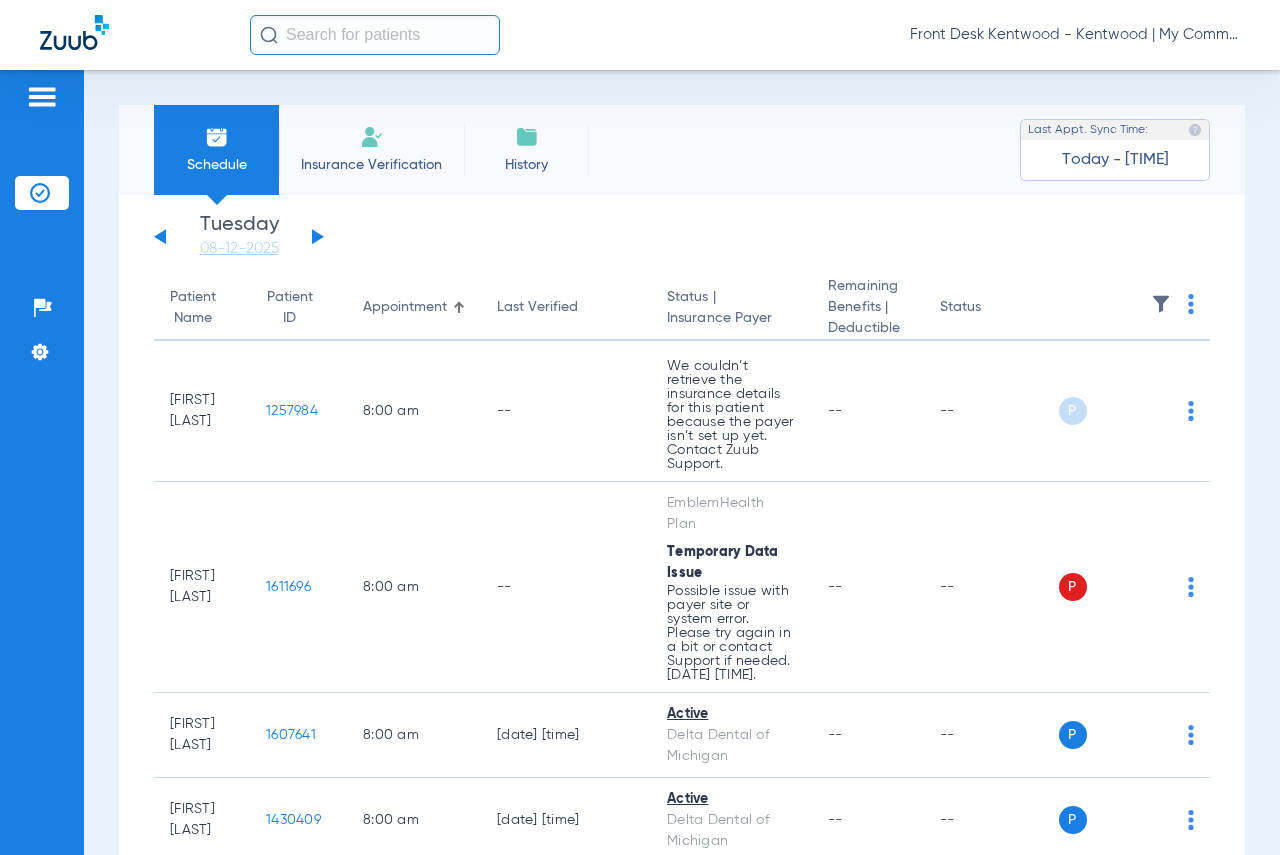 click 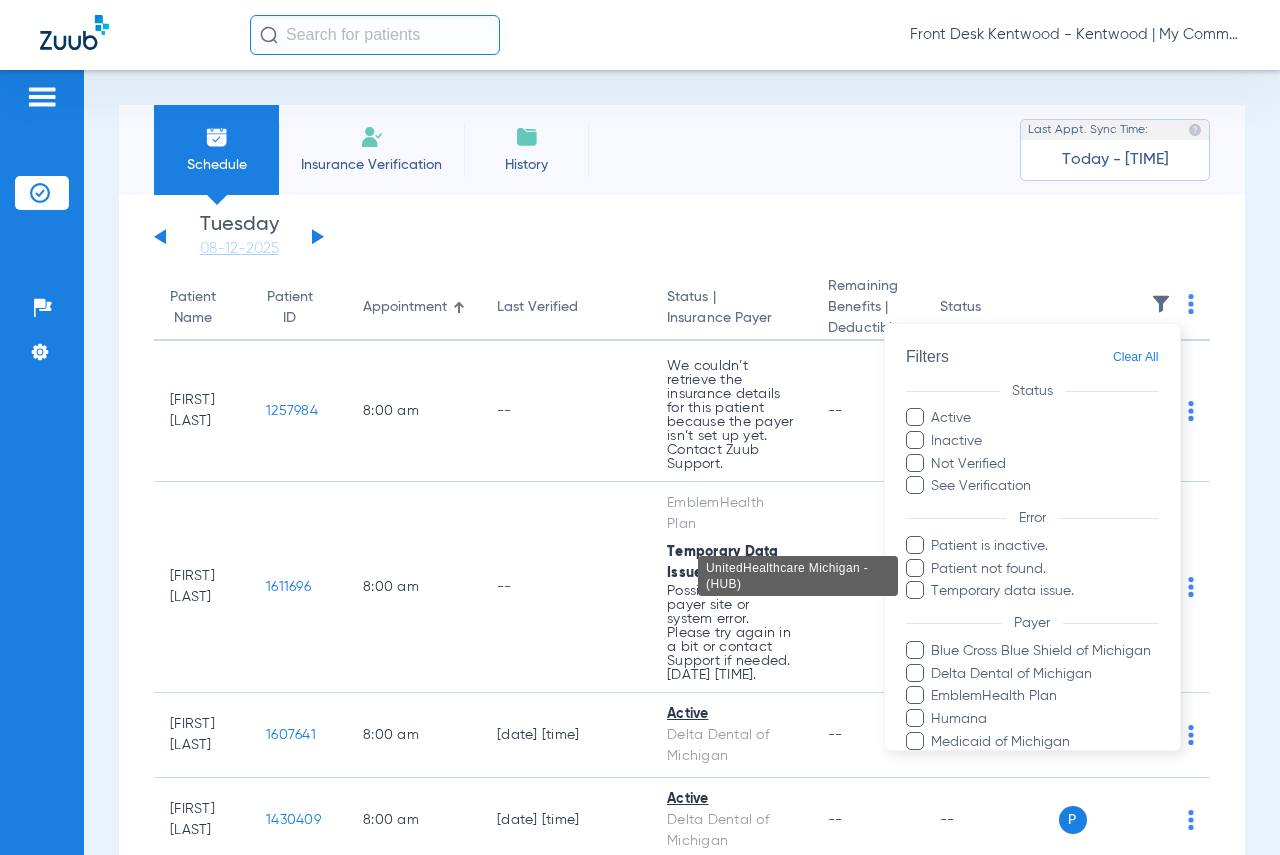 scroll, scrollTop: 302, scrollLeft: 0, axis: vertical 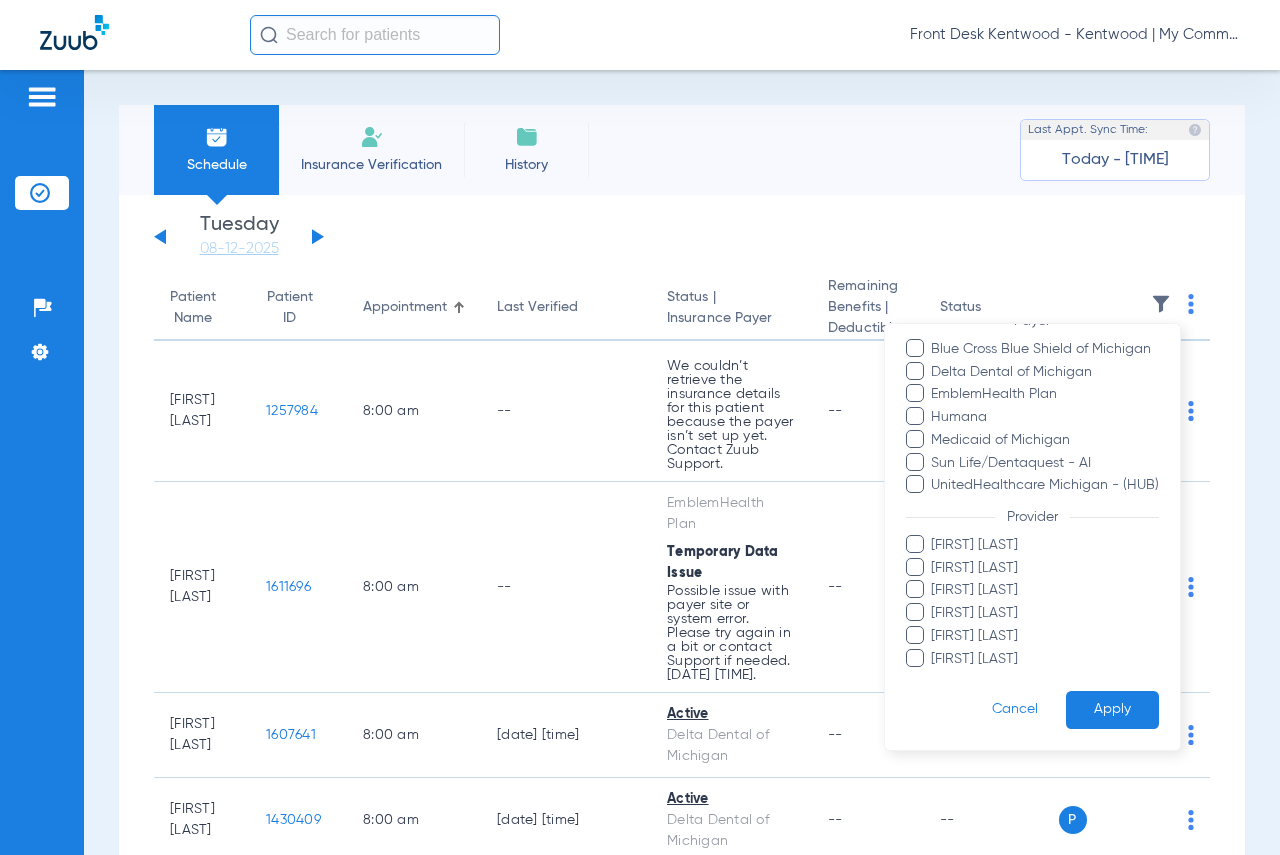 drag, startPoint x: 981, startPoint y: 656, endPoint x: 1039, endPoint y: 679, distance: 62.39391 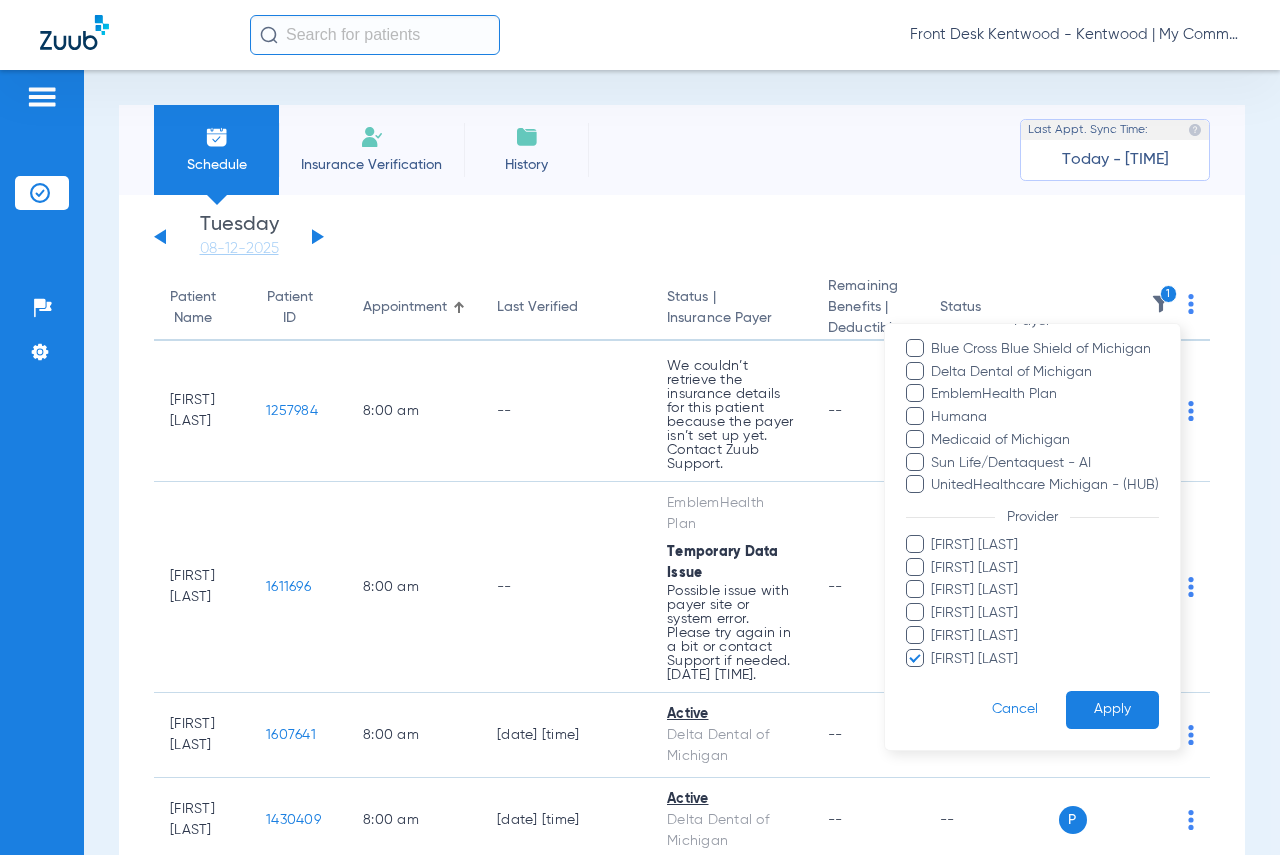 click on "Apply" at bounding box center (1112, 709) 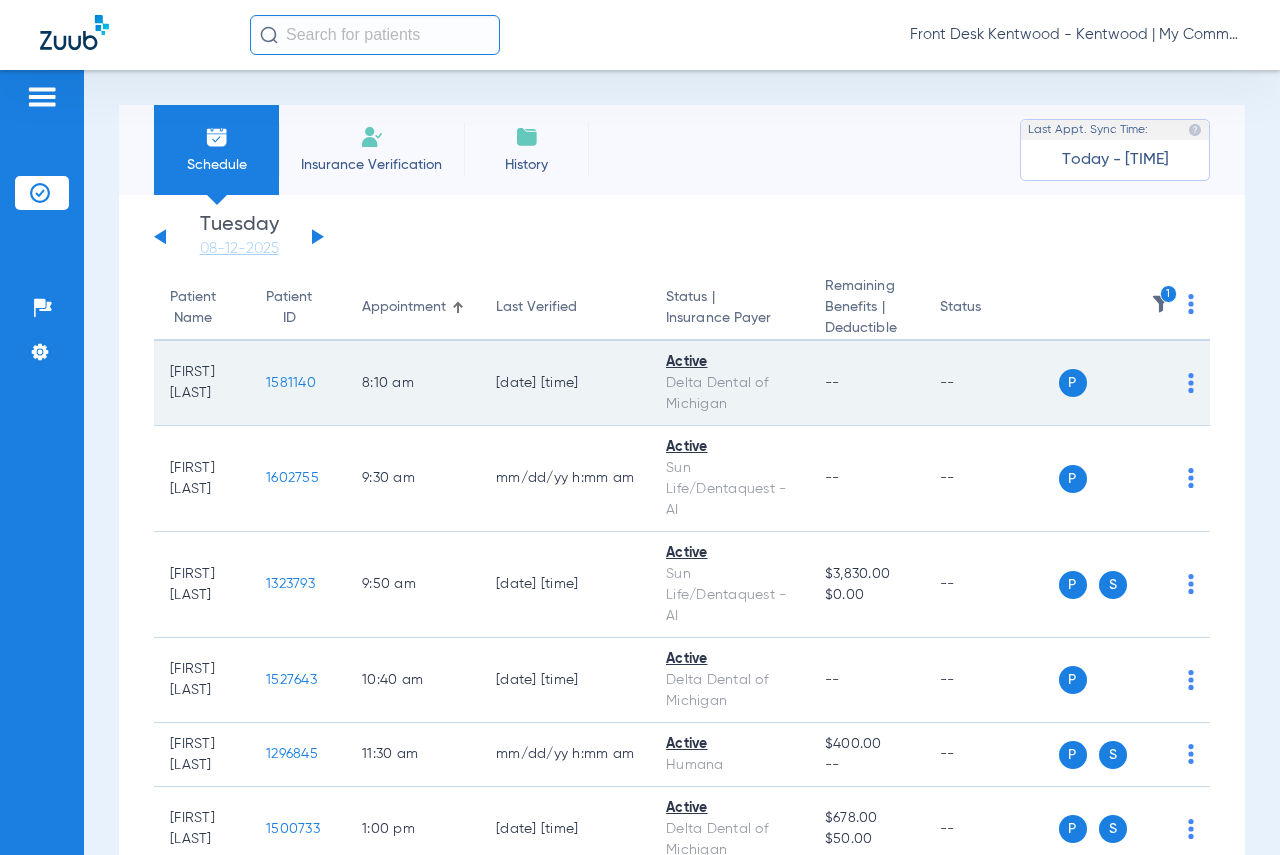 click on "1581140" 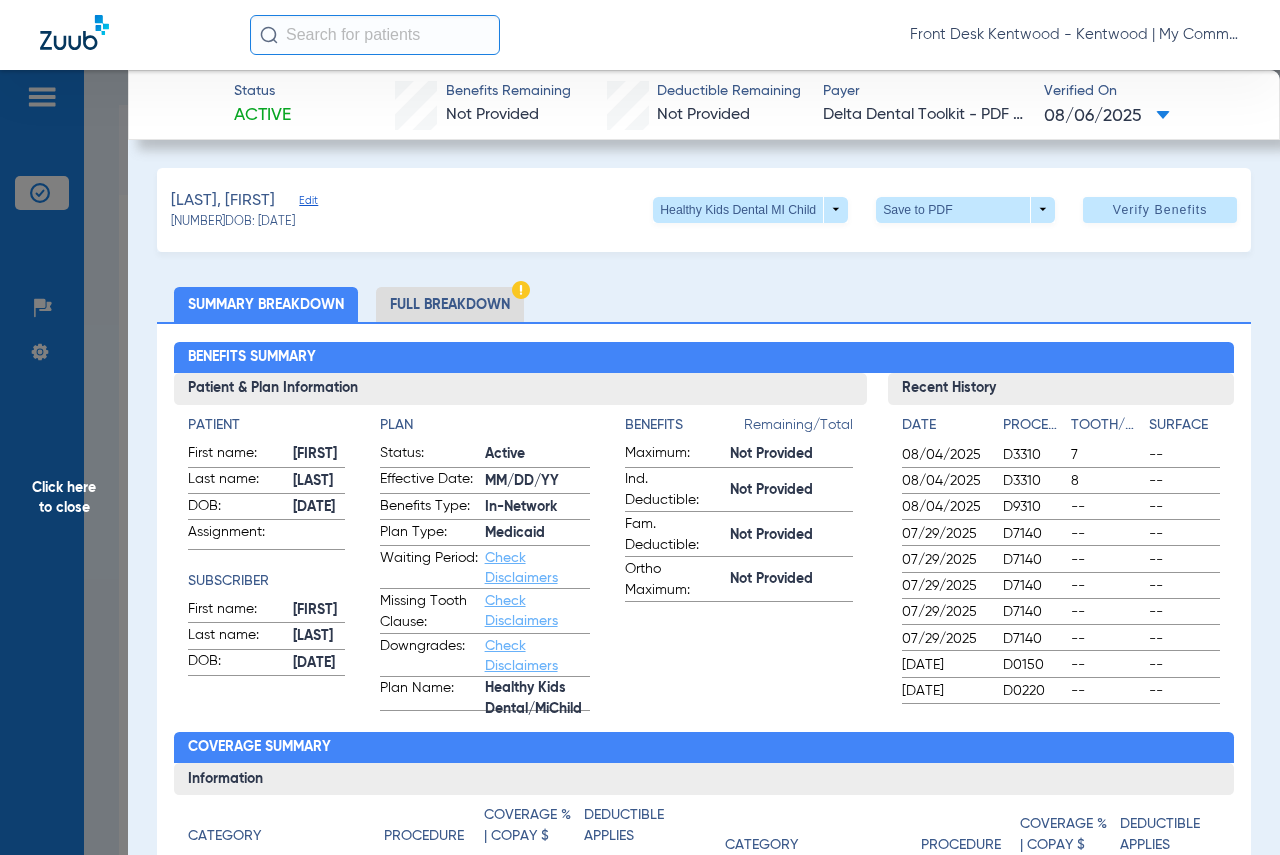 click on "Click here to close" 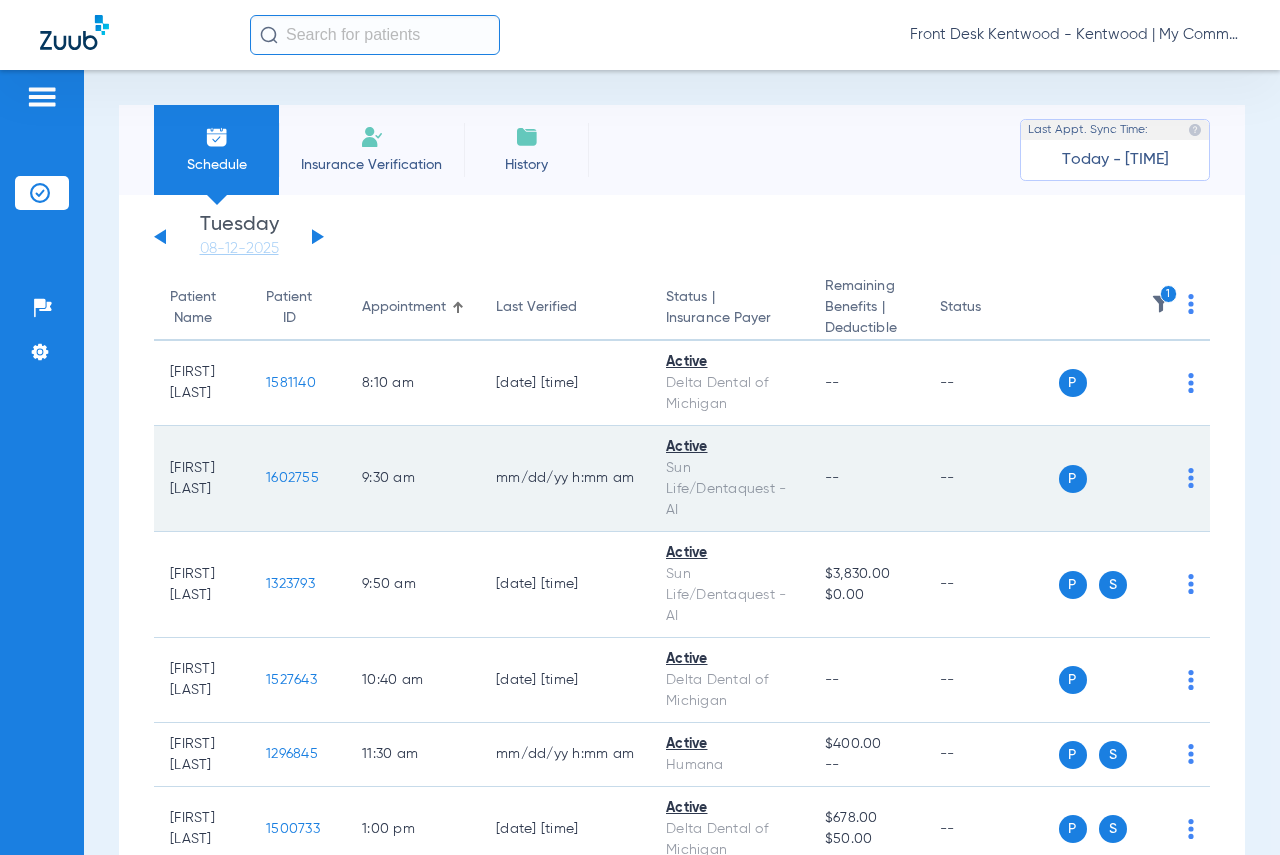 click on "1602755" 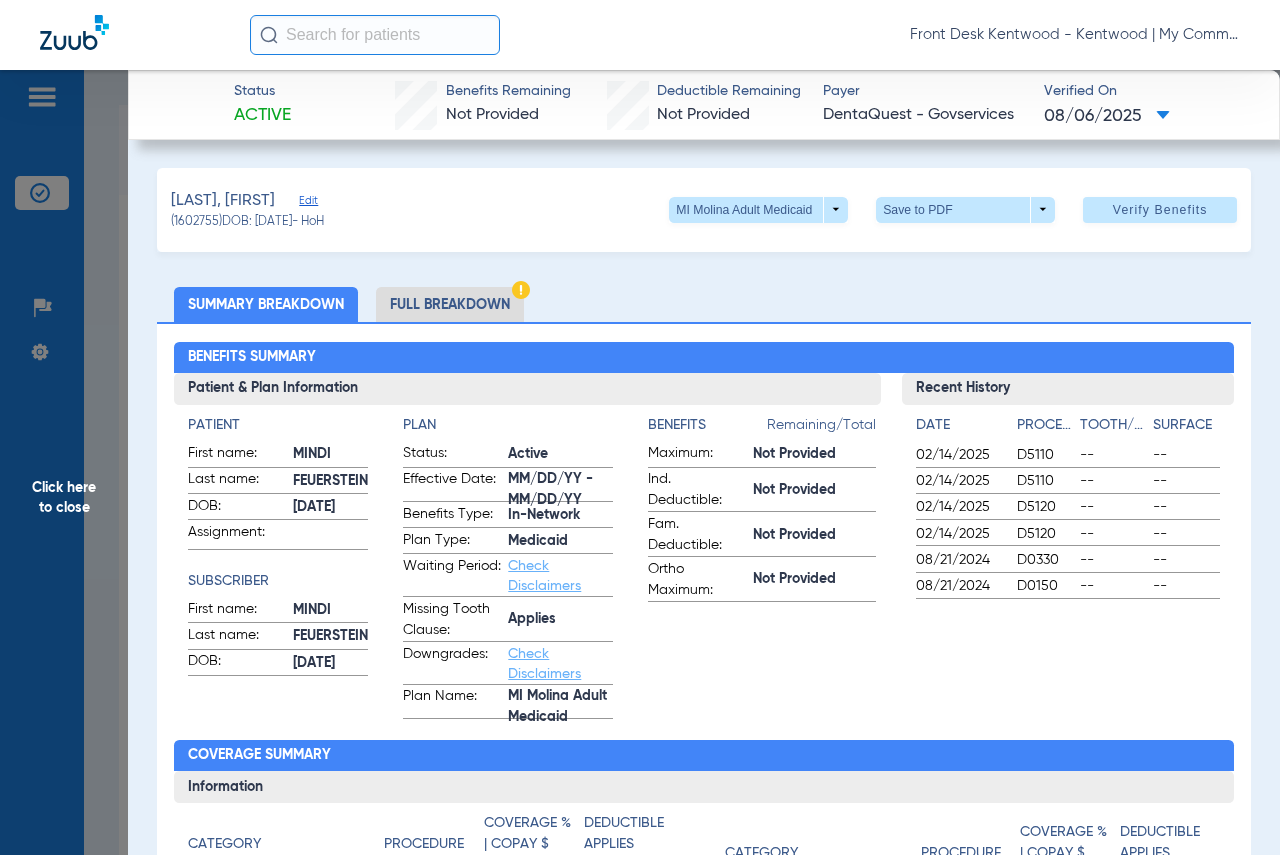 click on "Click here to close" 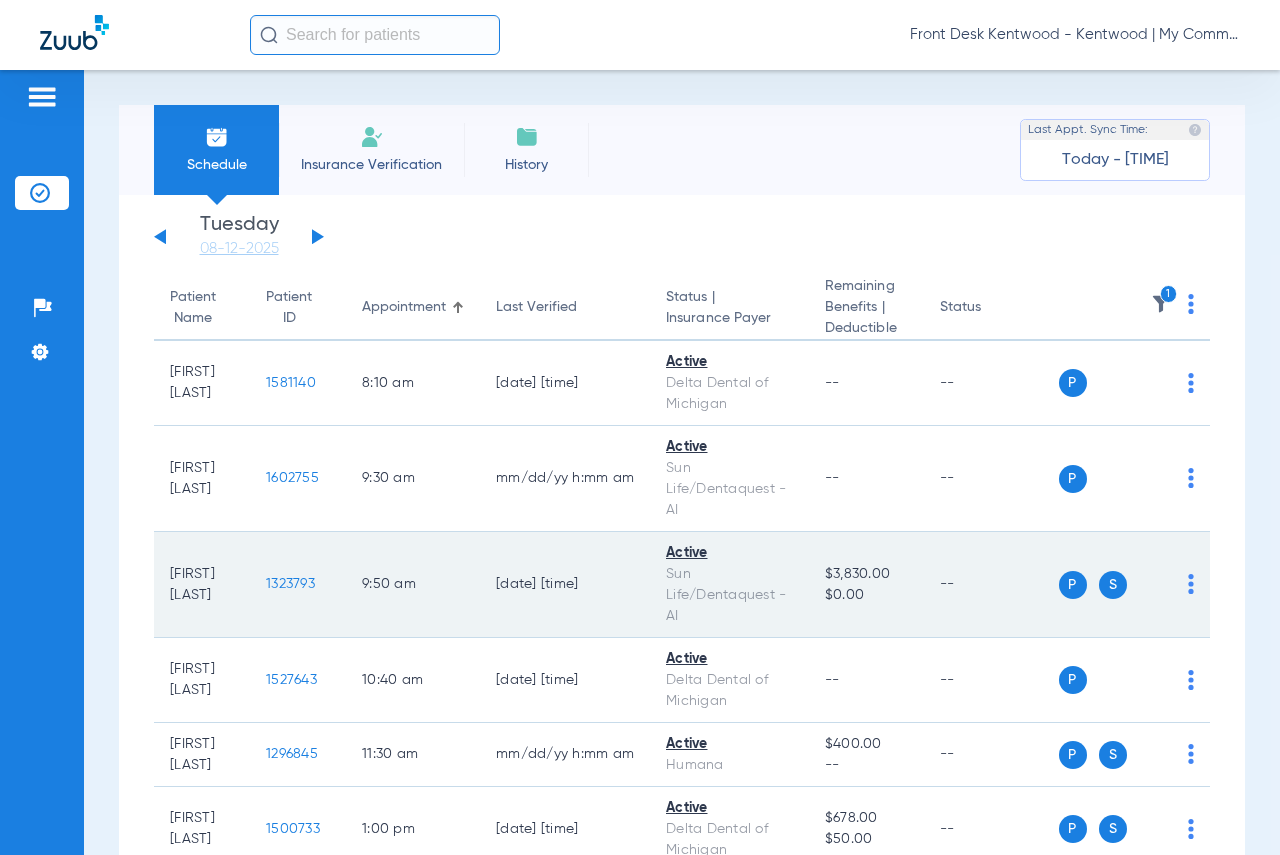 click on "1323793" 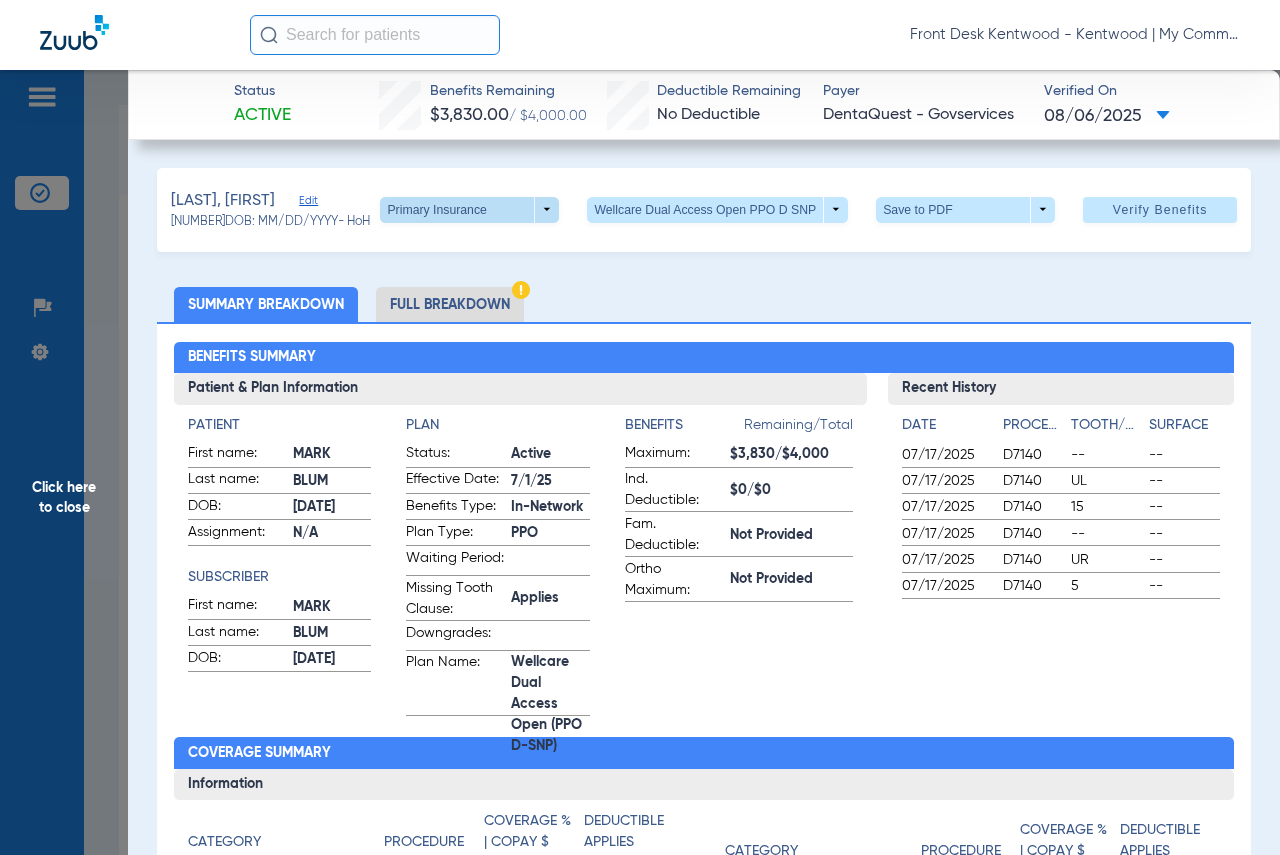 click 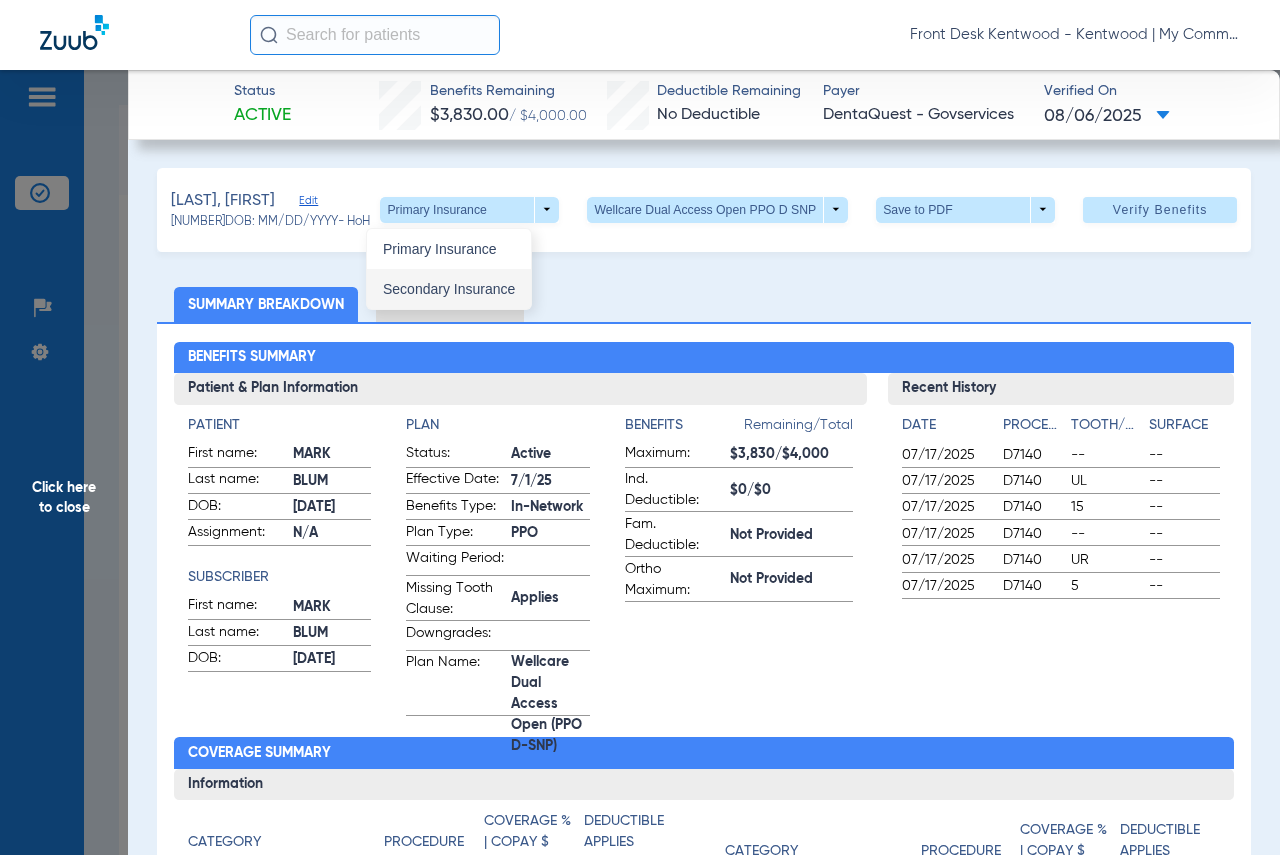 click on "Secondary Insurance" at bounding box center (449, 289) 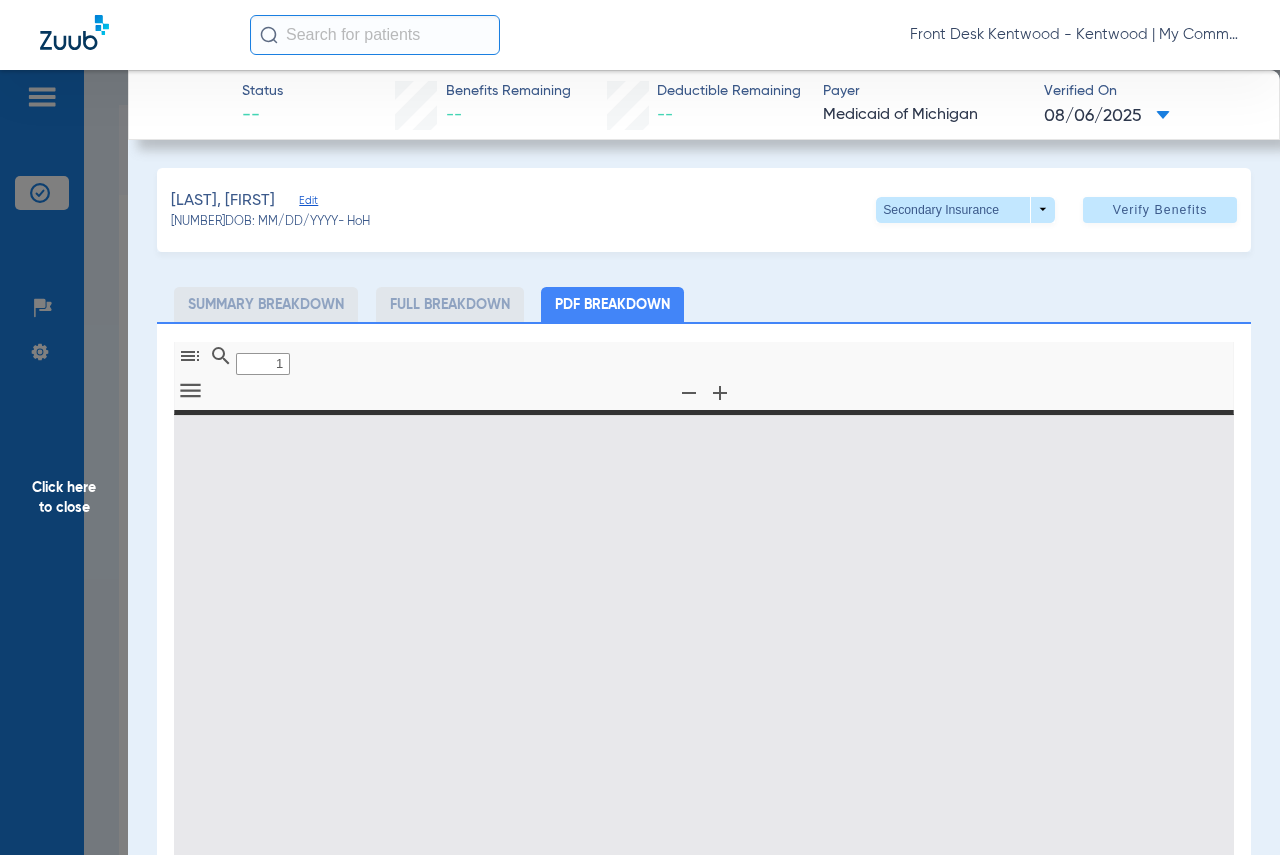 type on "0" 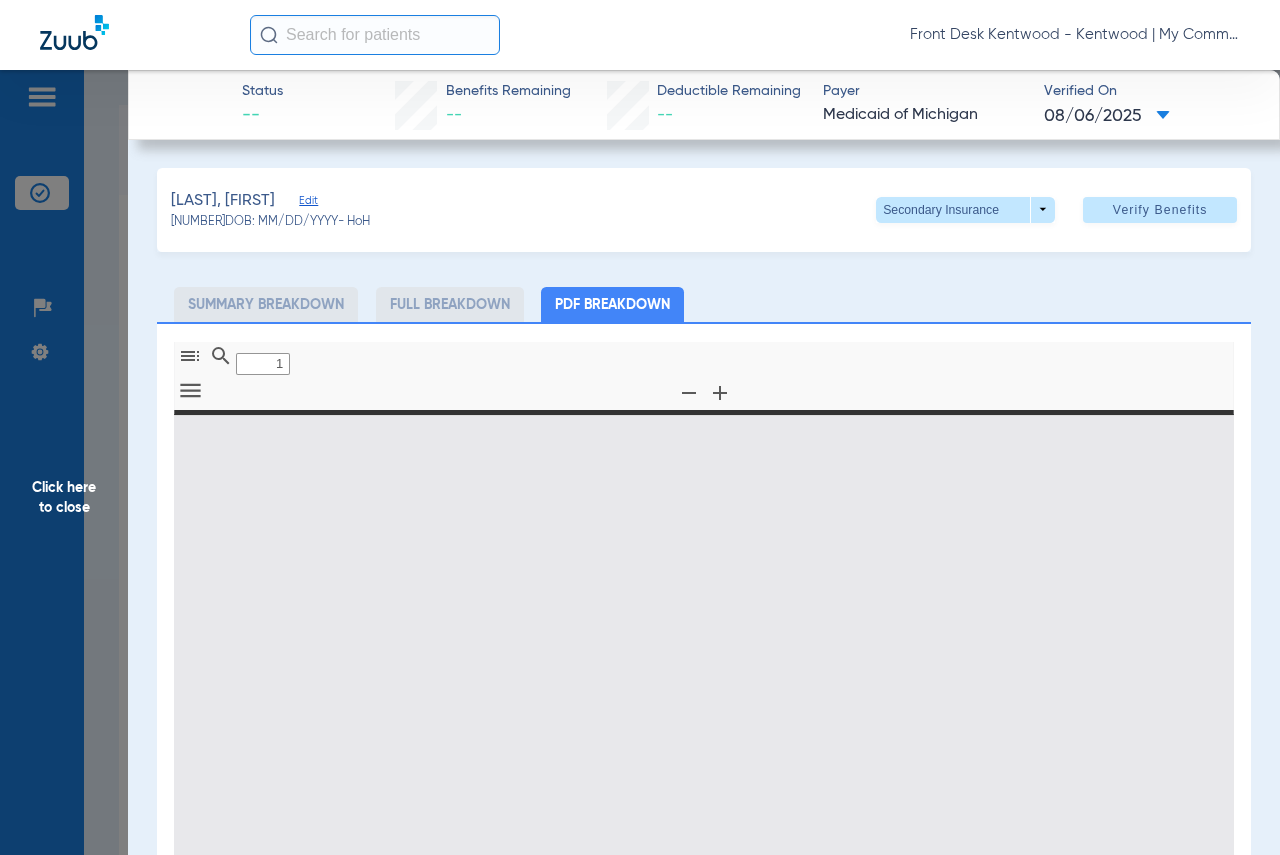 select on "page-width" 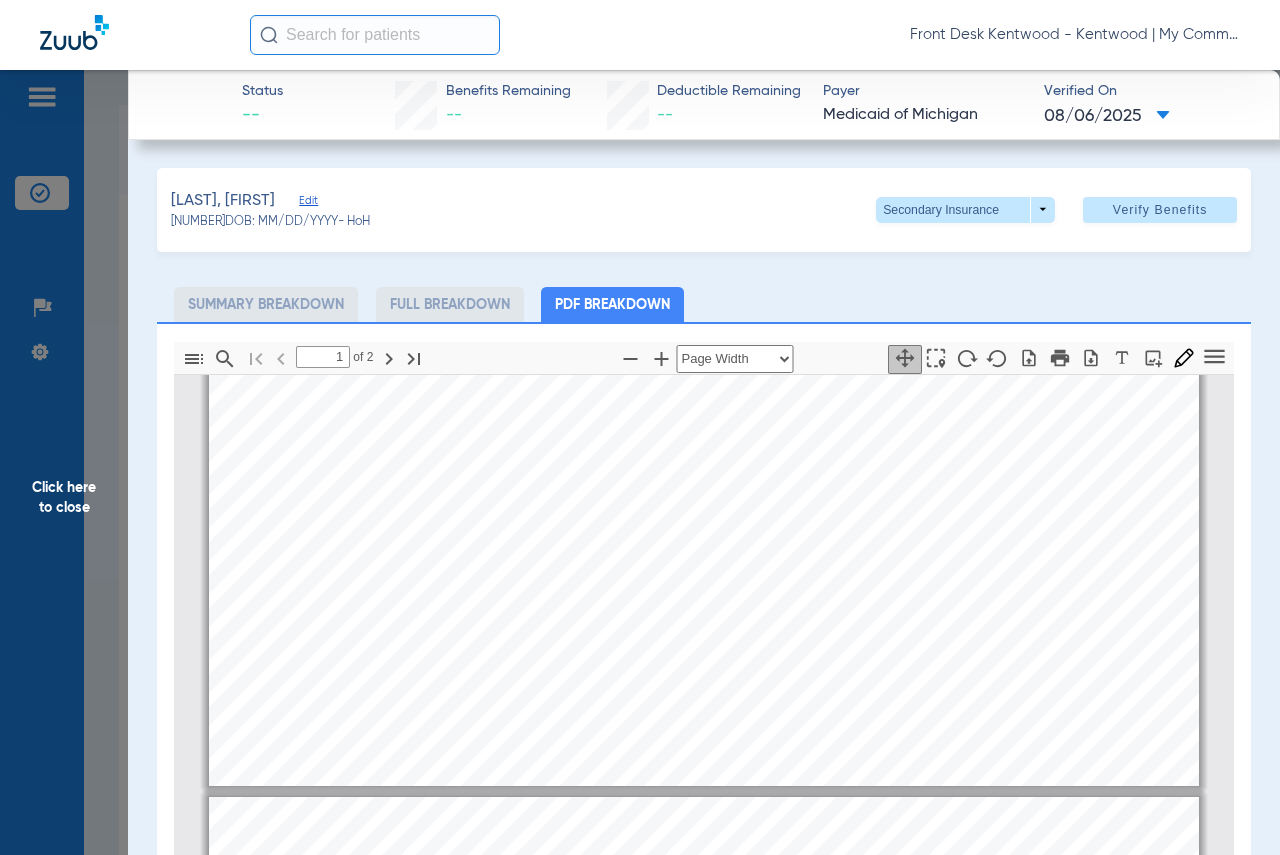 type on "2" 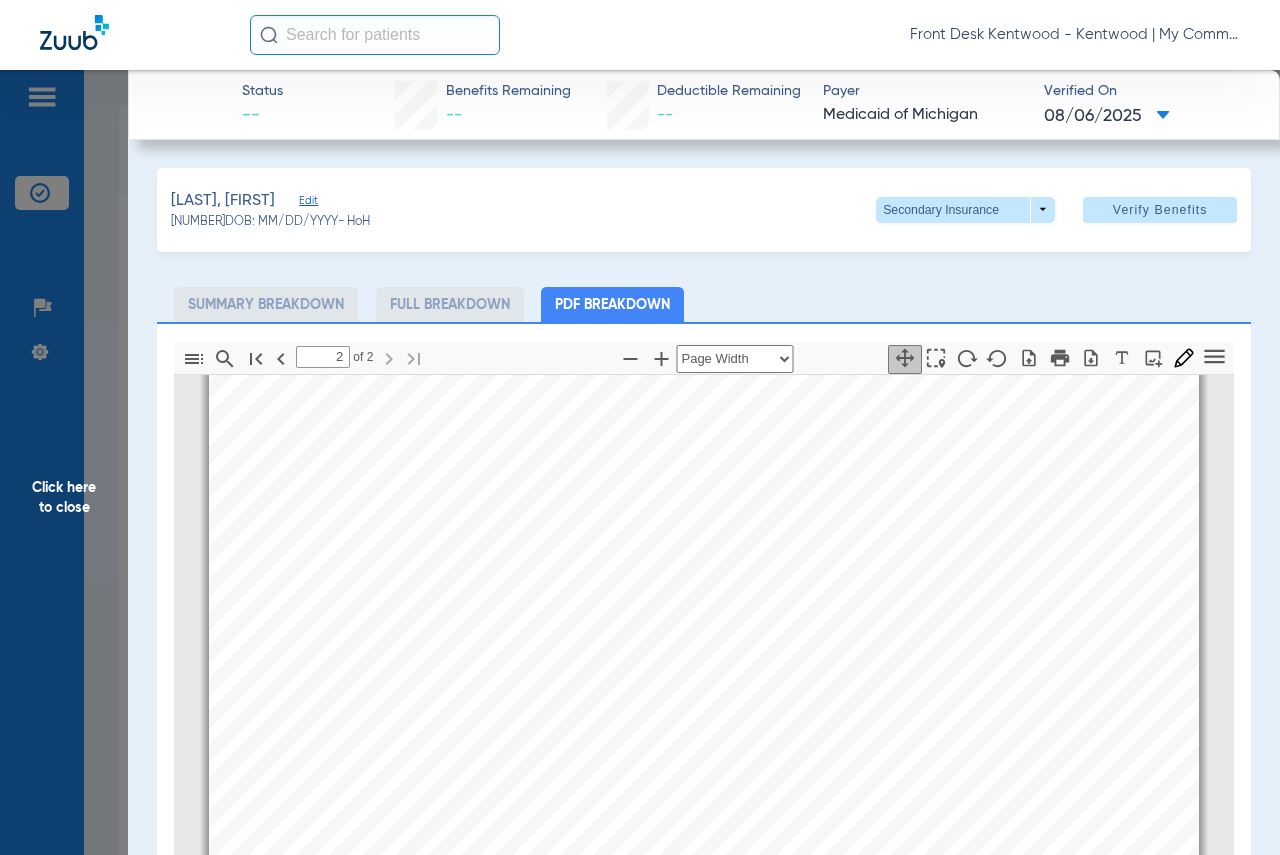 scroll, scrollTop: 1910, scrollLeft: 0, axis: vertical 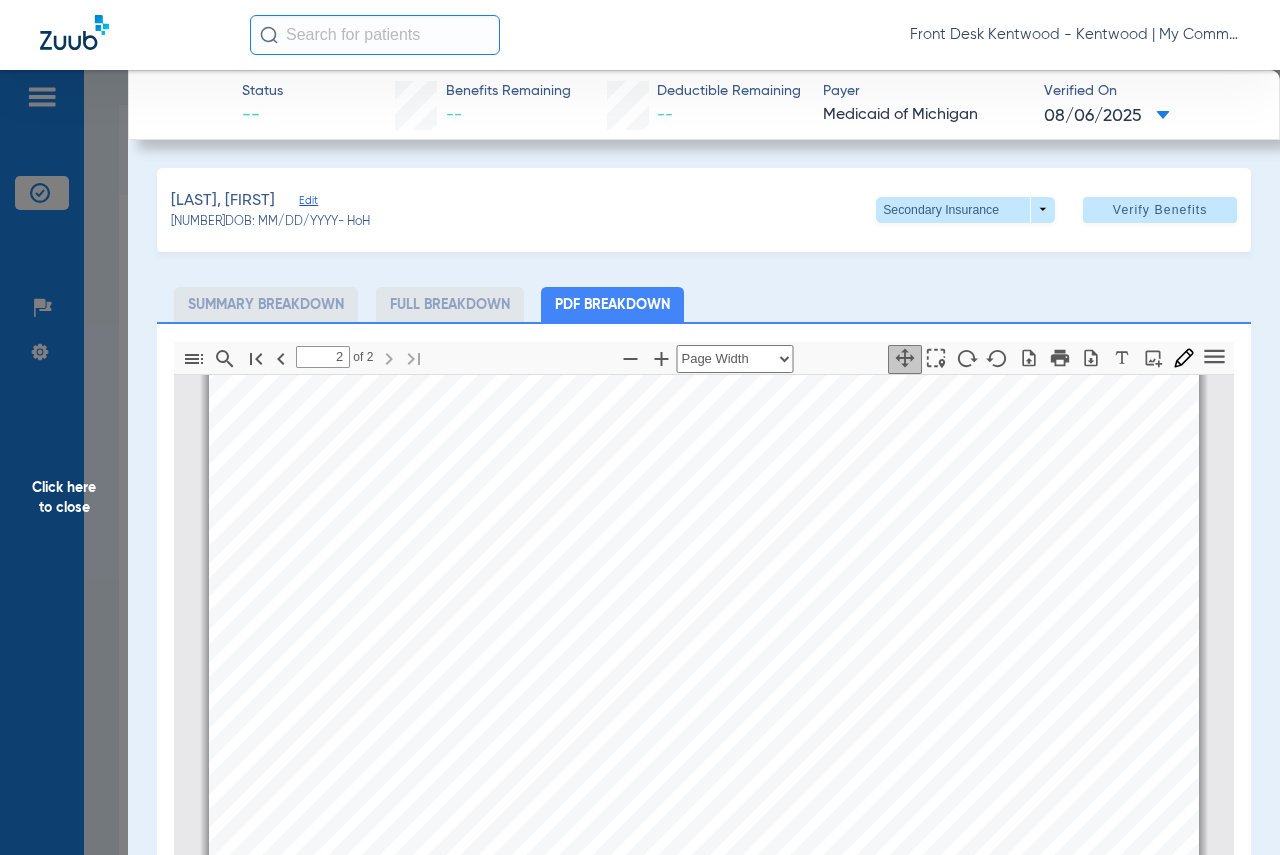 click on "Click here to close" 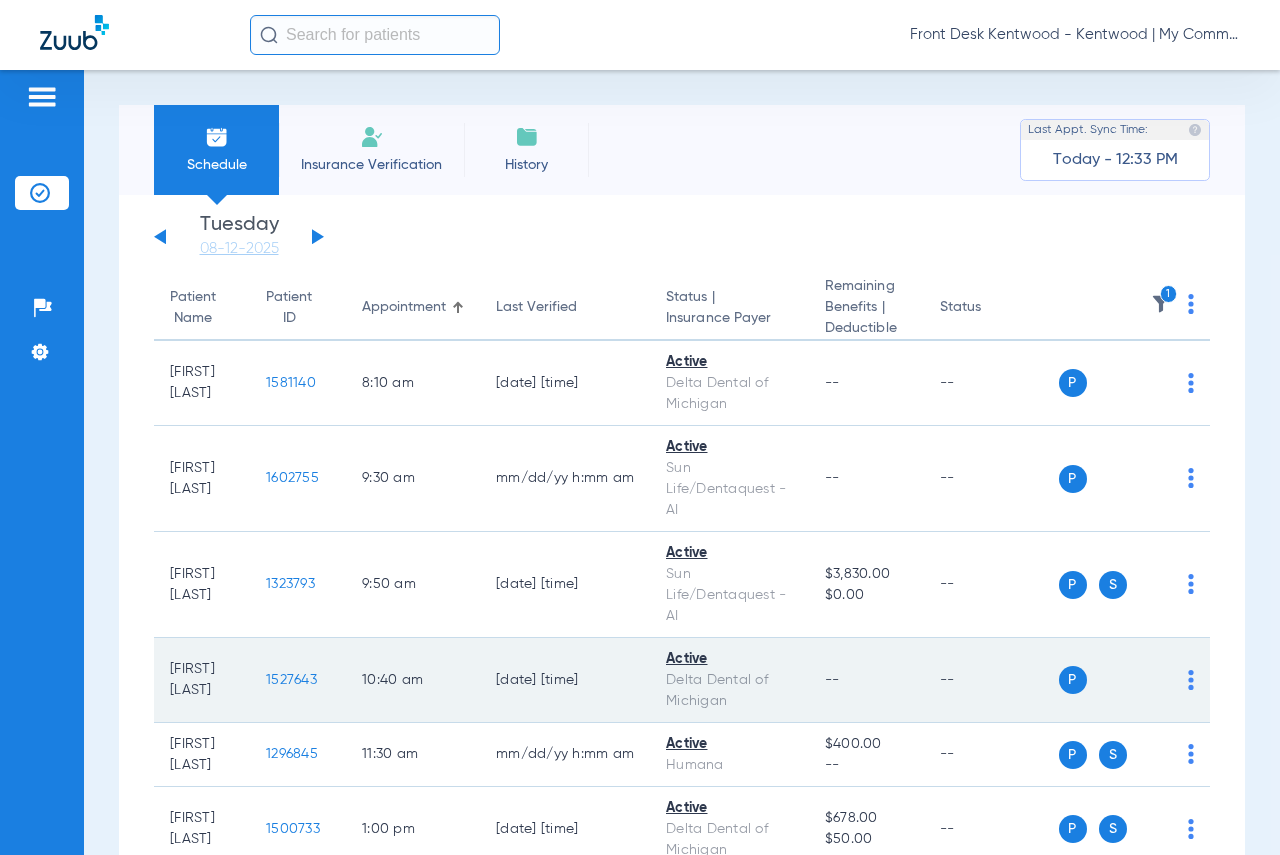 click on "1527643" 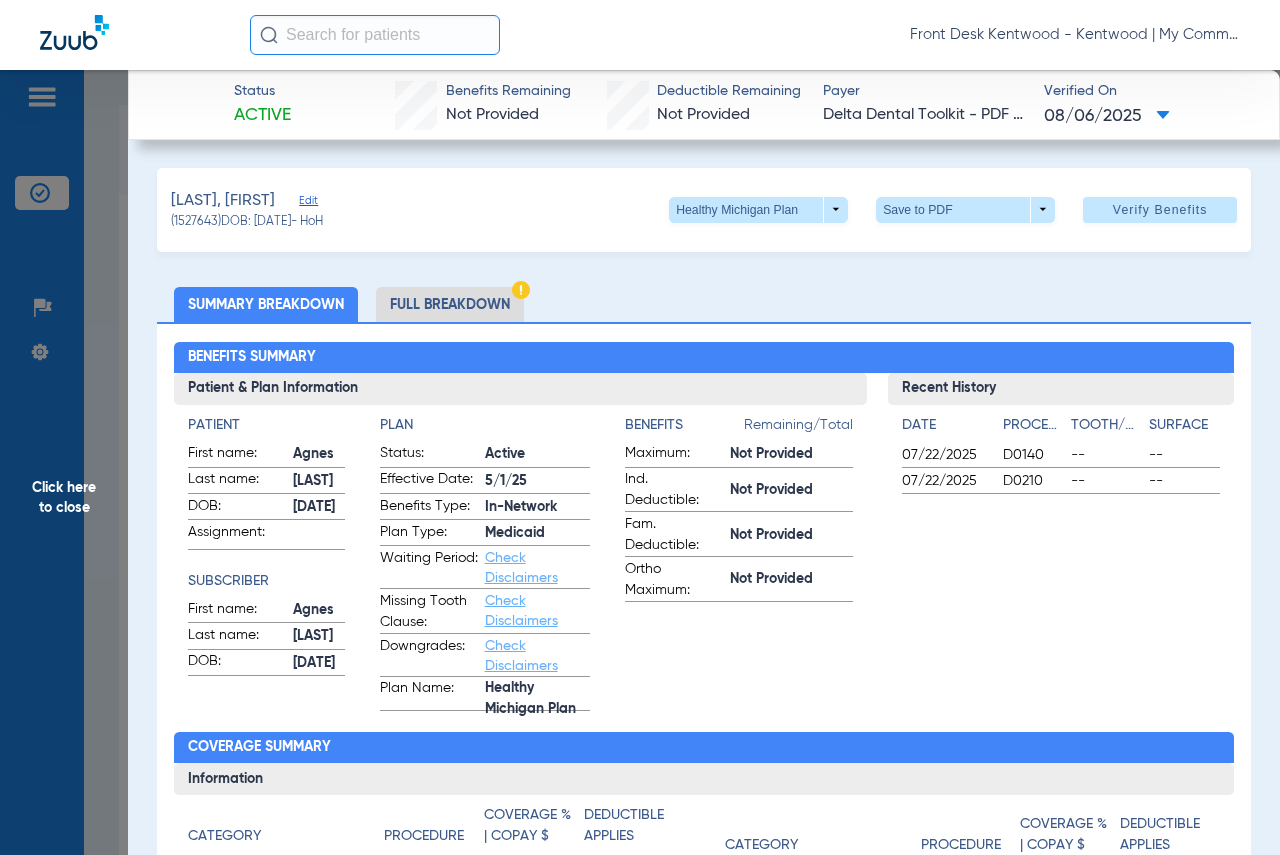 click on "Click here to close" 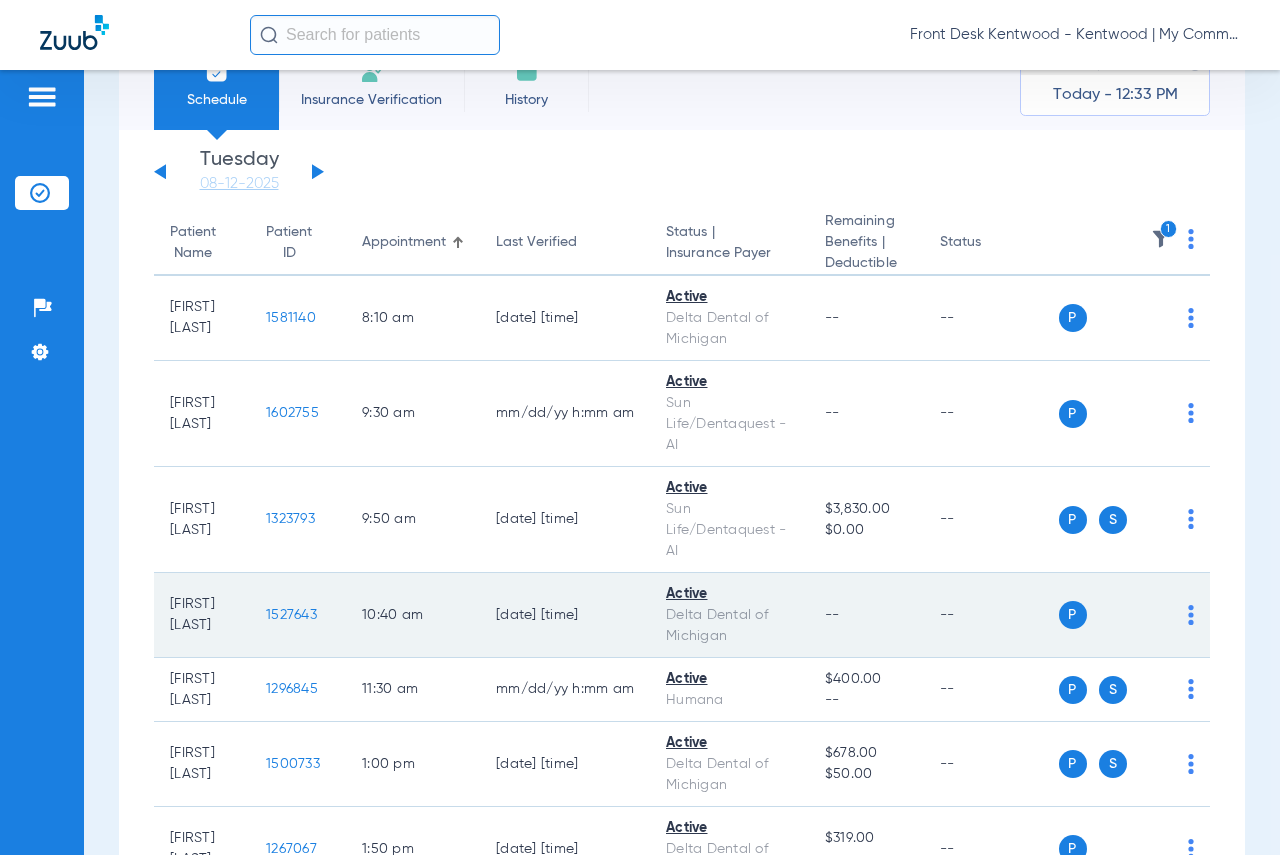 scroll, scrollTop: 100, scrollLeft: 0, axis: vertical 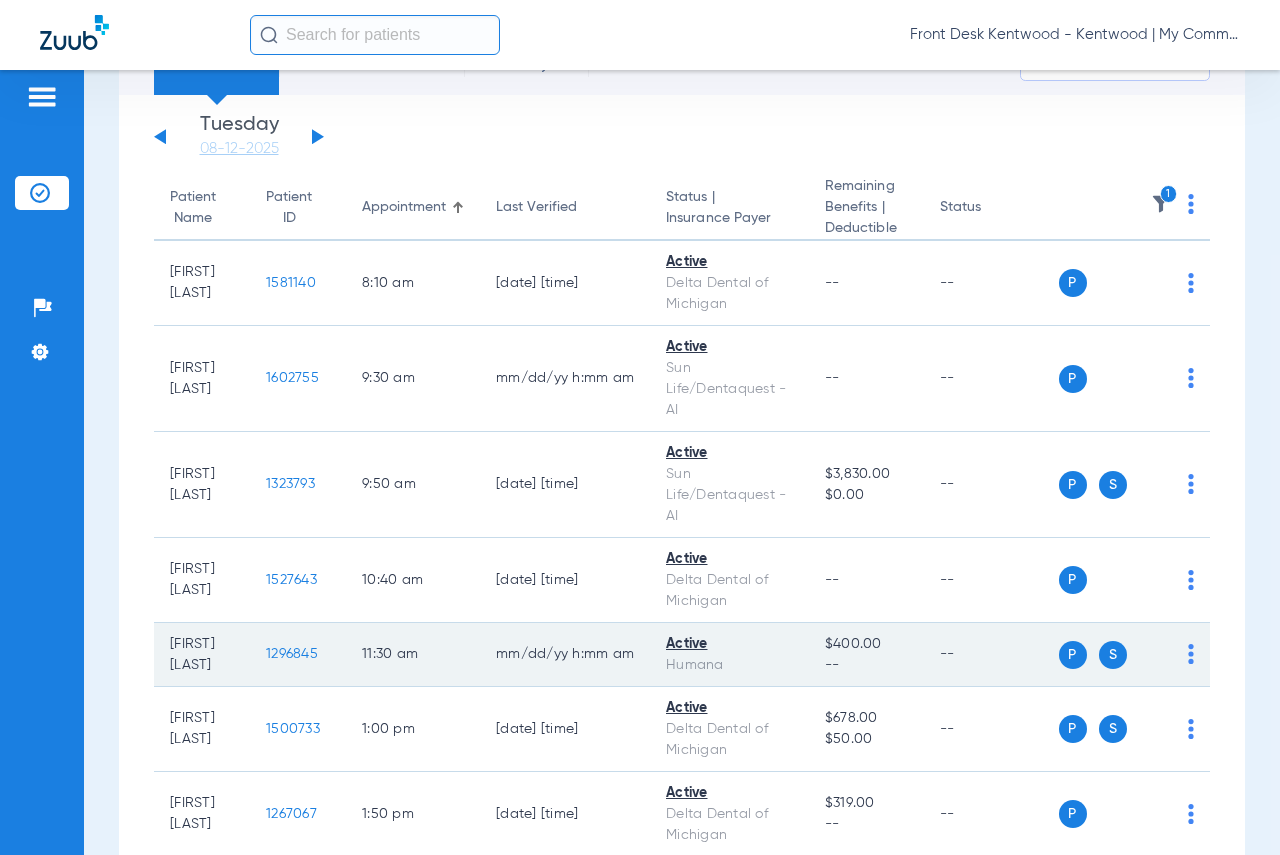 click on "1296845" 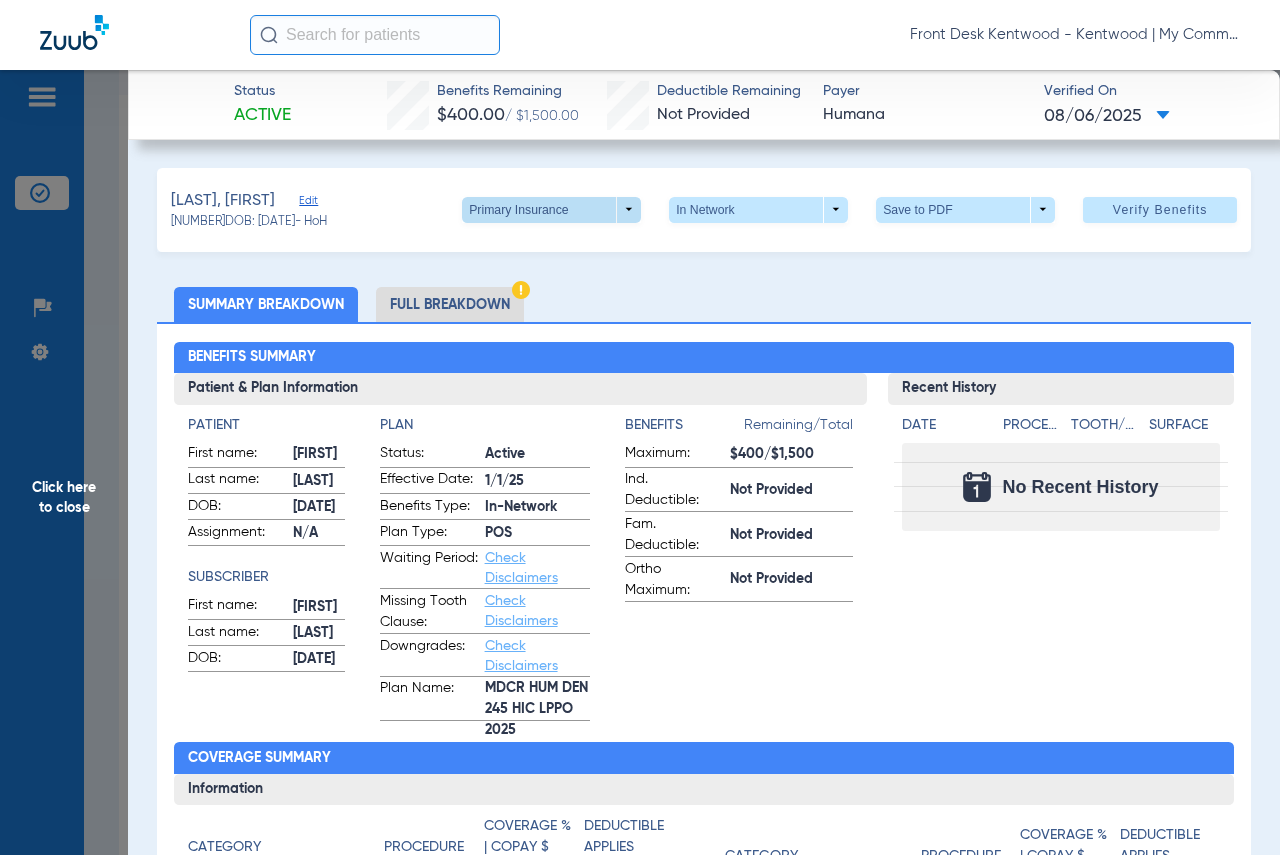 click 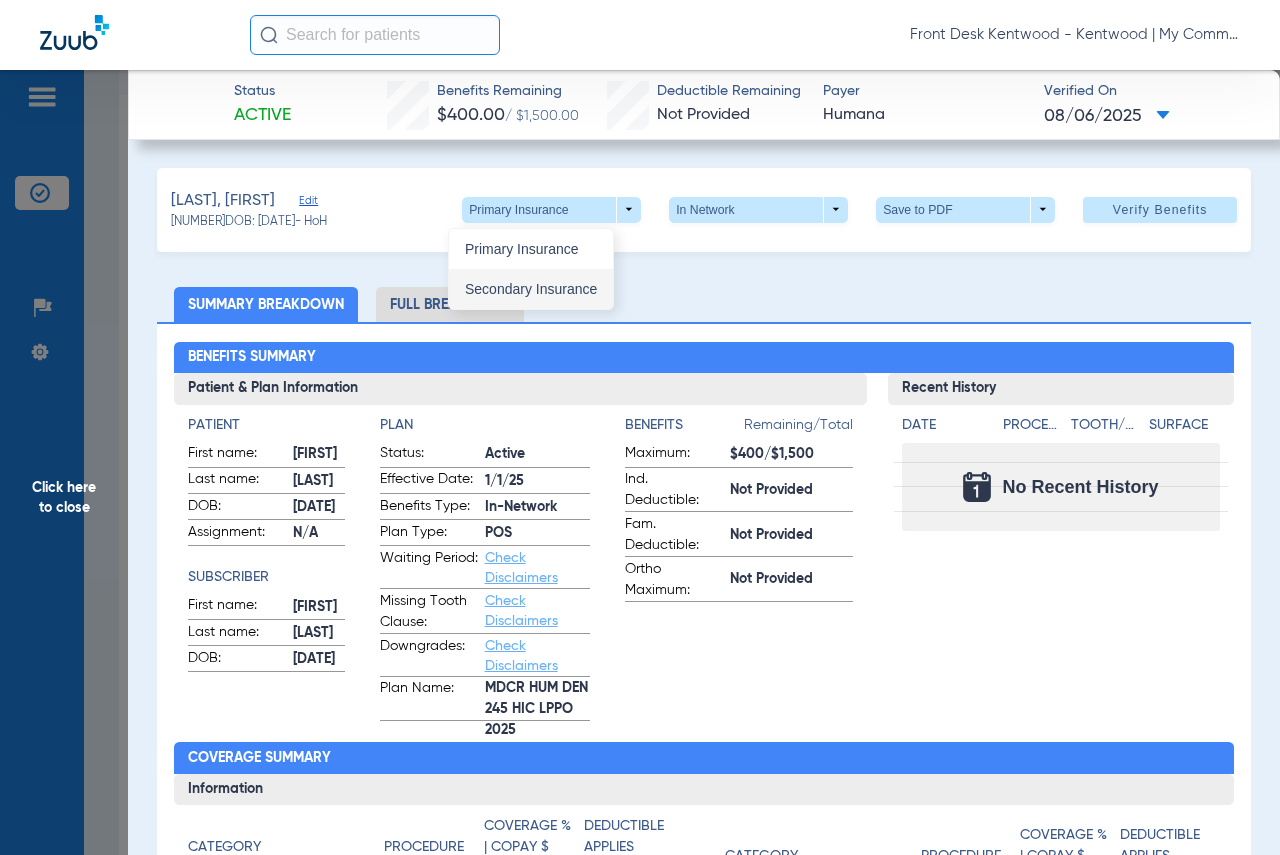 click on "Secondary Insurance" at bounding box center [531, 289] 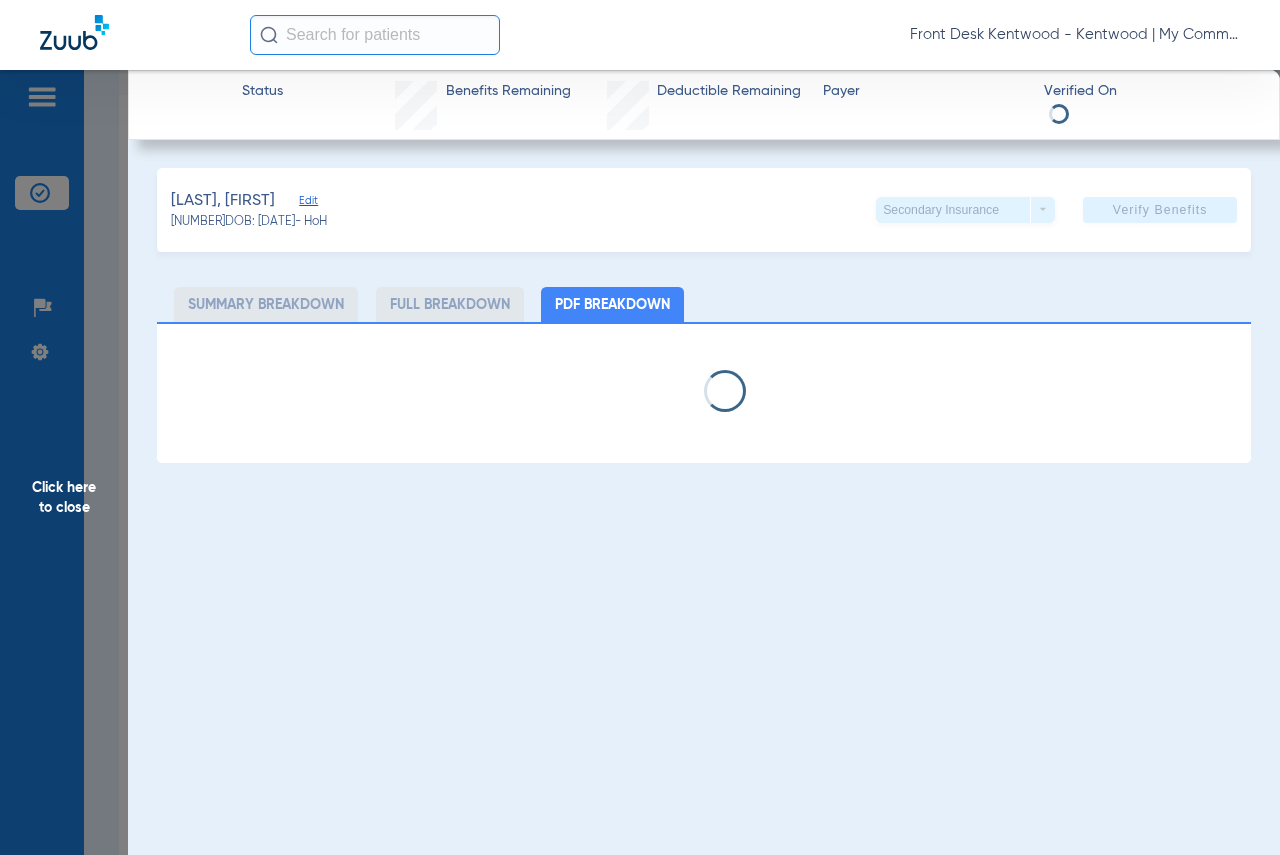 select on "page-width" 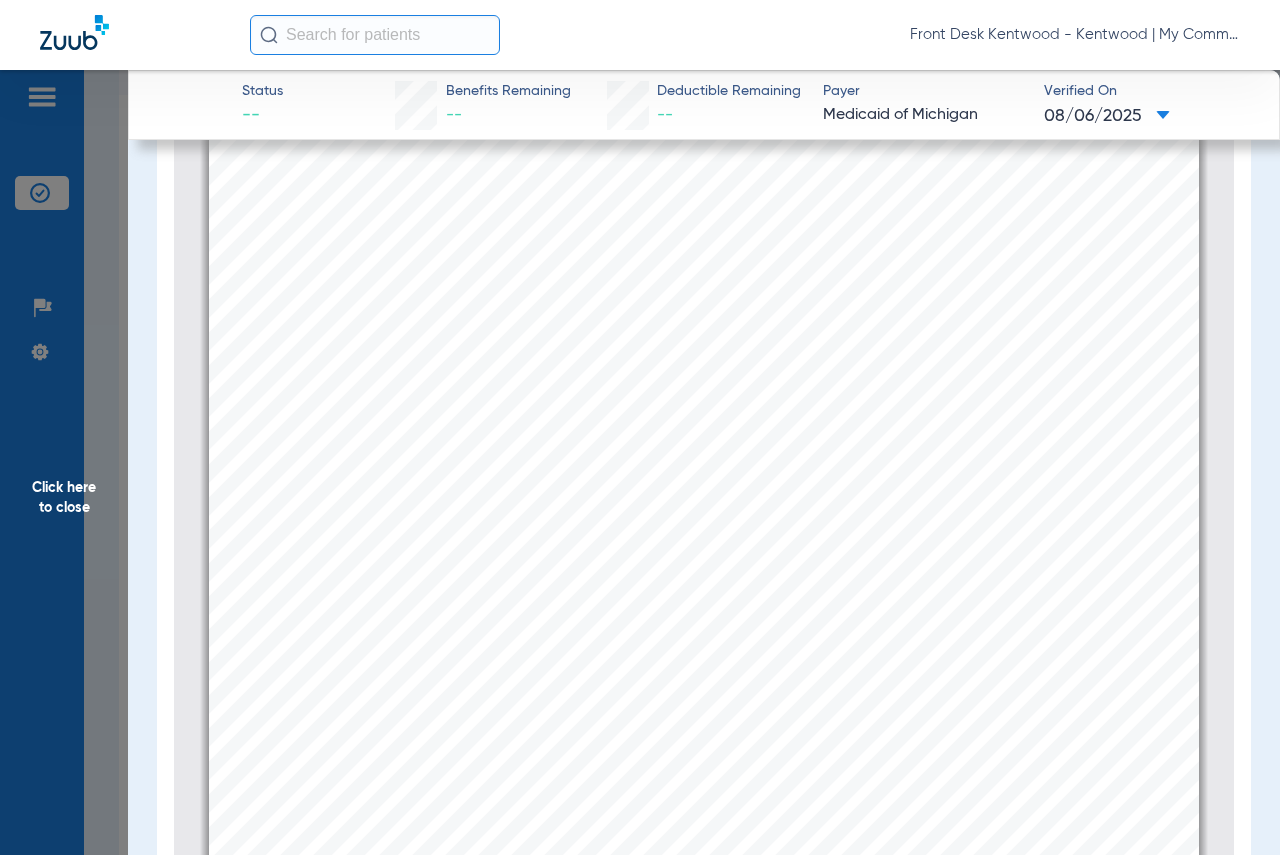 scroll, scrollTop: 289, scrollLeft: 0, axis: vertical 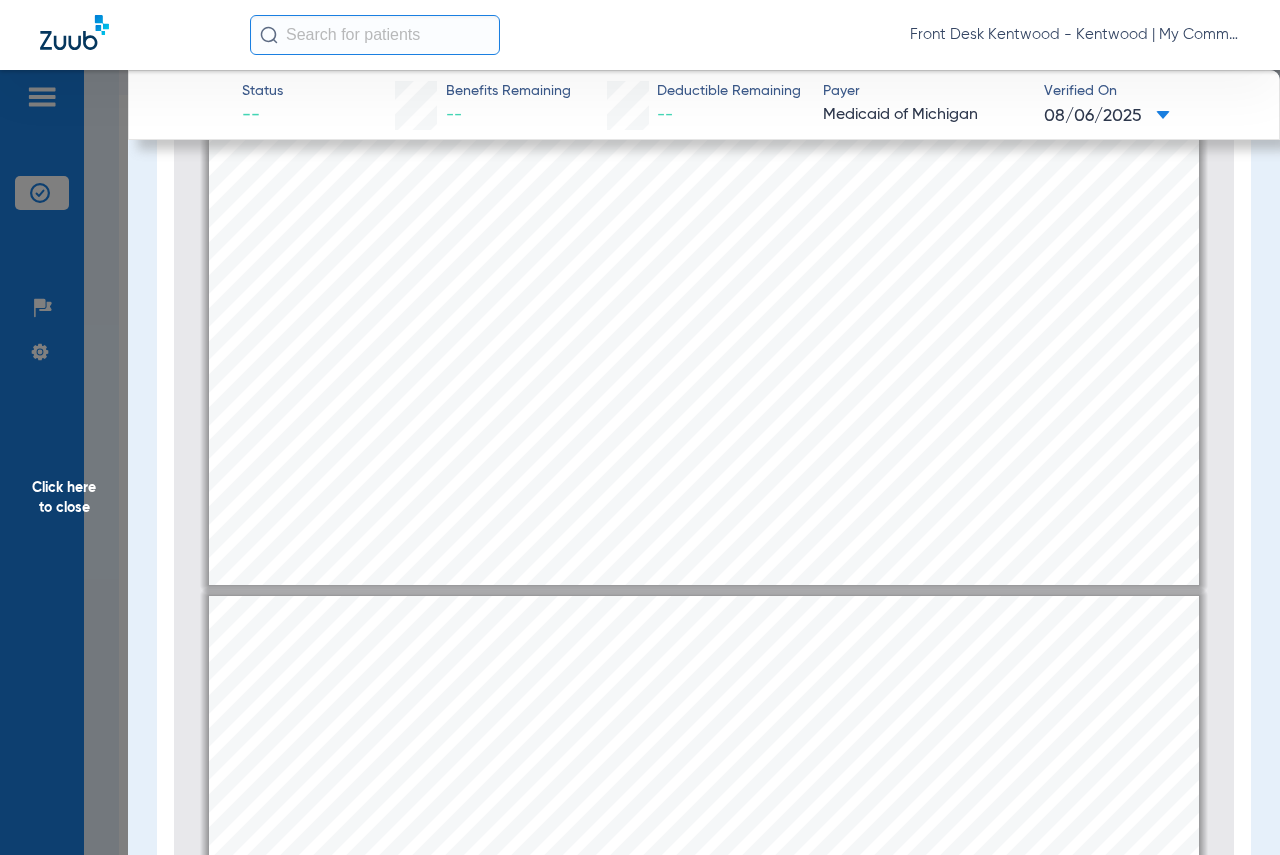 type on "2" 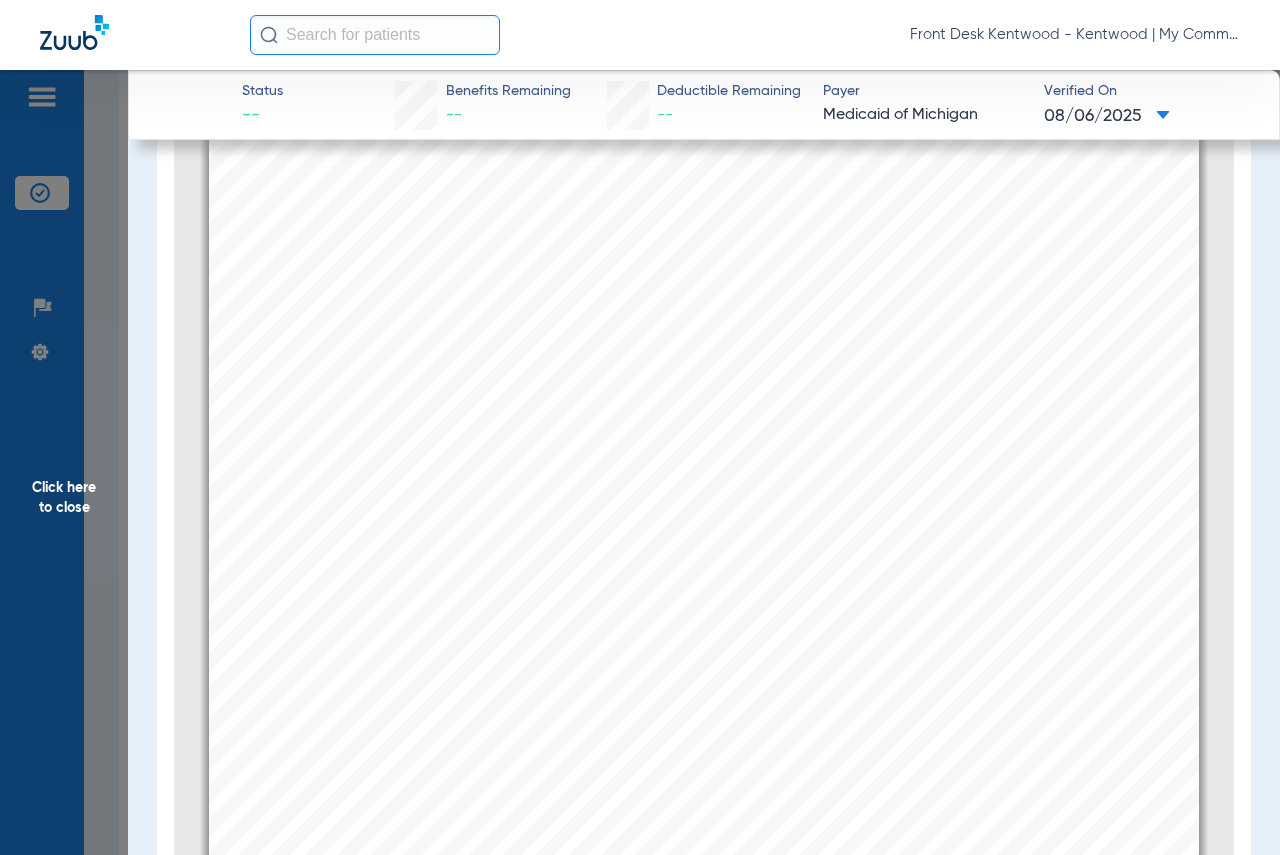 scroll, scrollTop: 1706, scrollLeft: 0, axis: vertical 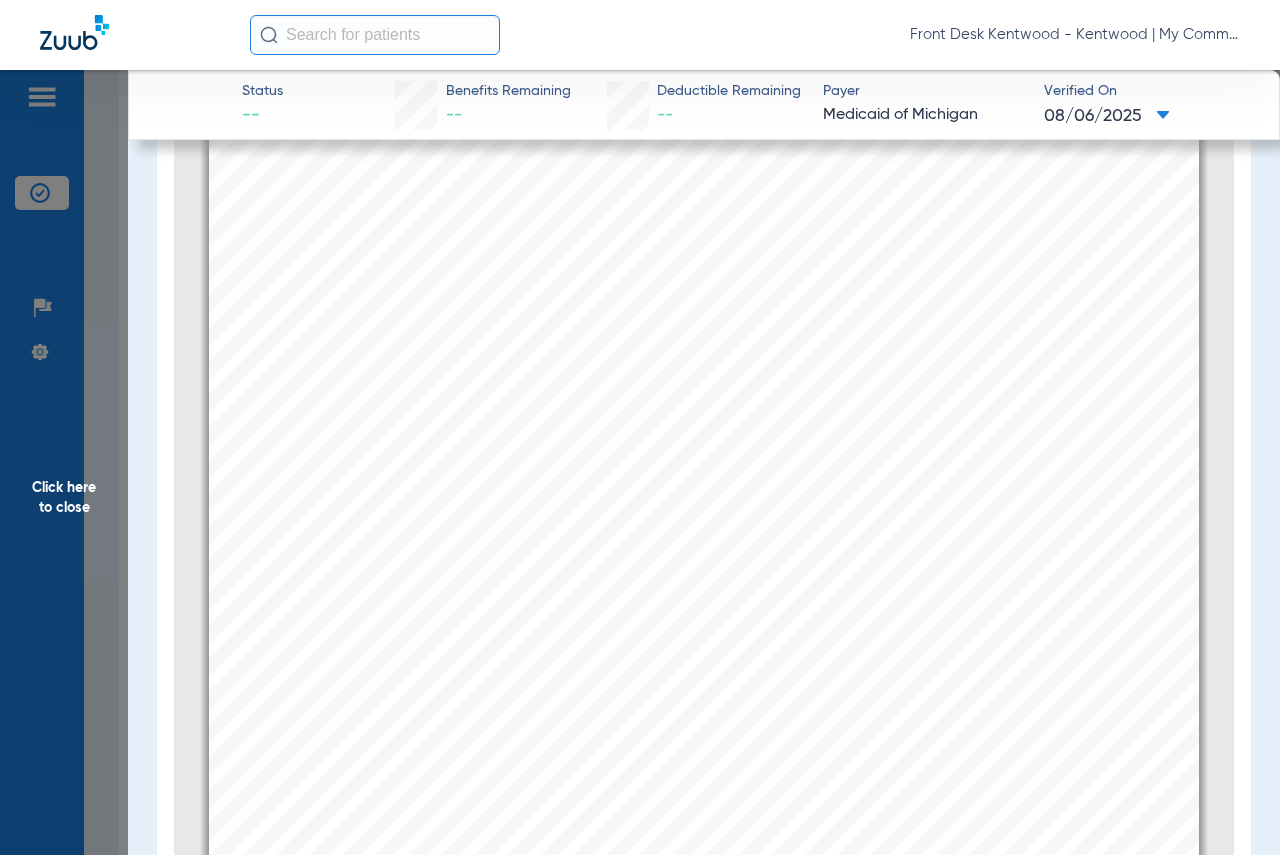 click on "Click here to close" 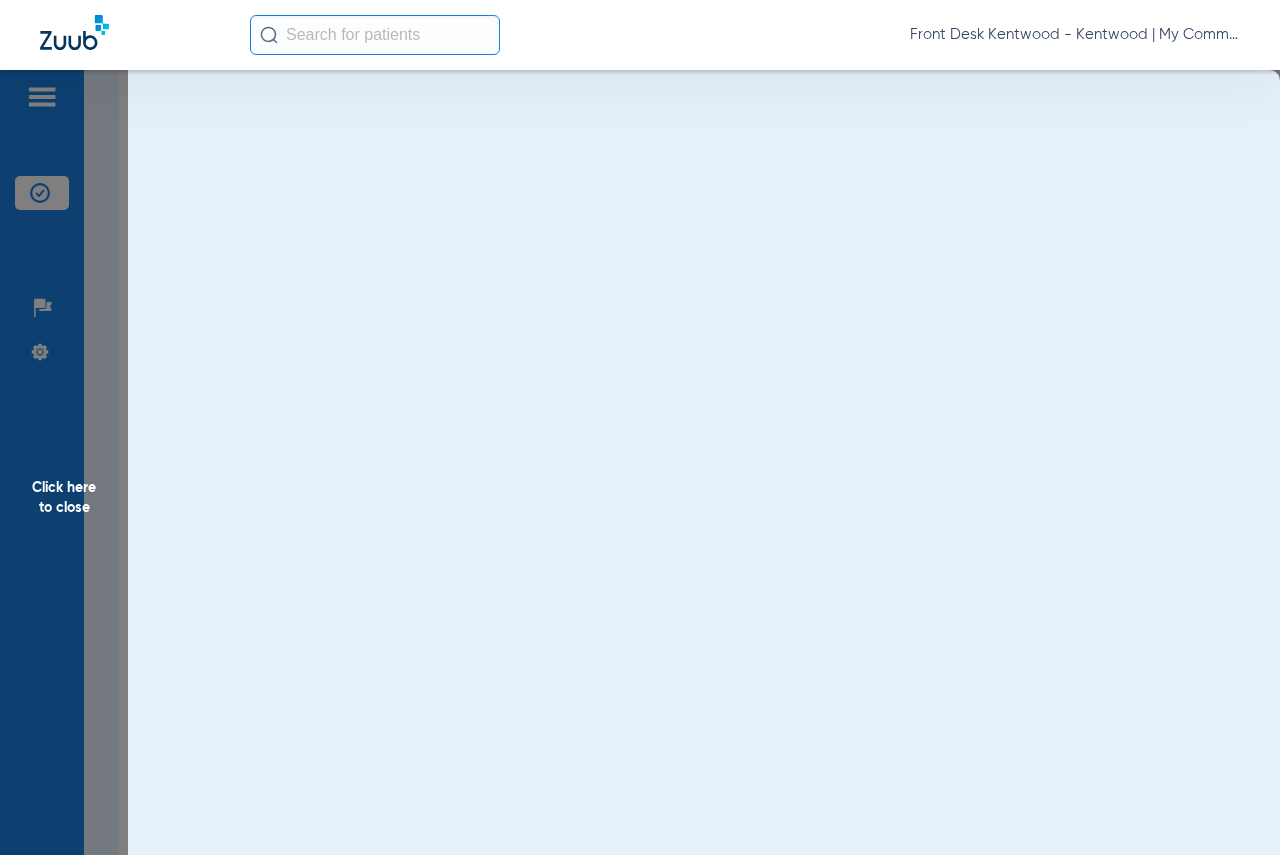 scroll, scrollTop: 0, scrollLeft: 0, axis: both 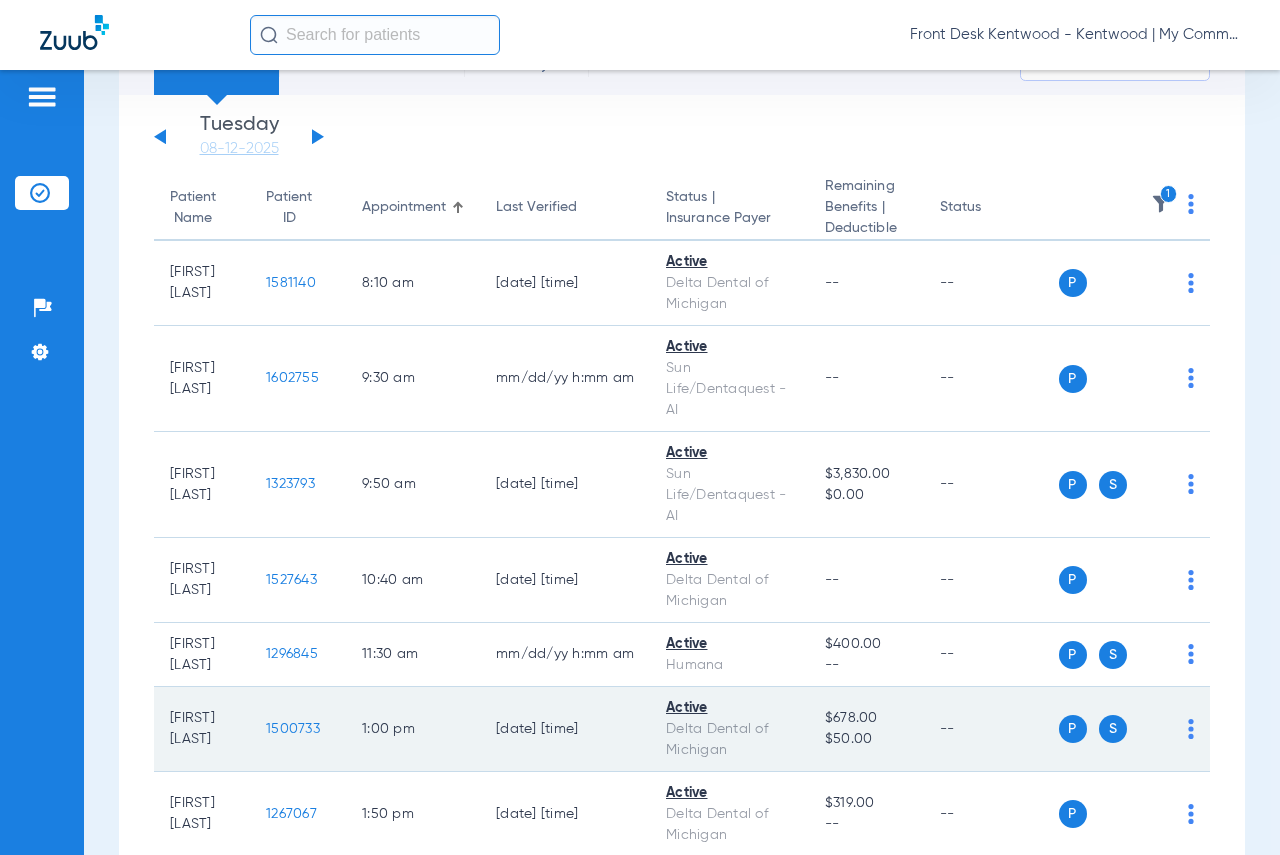 click on "1500733" 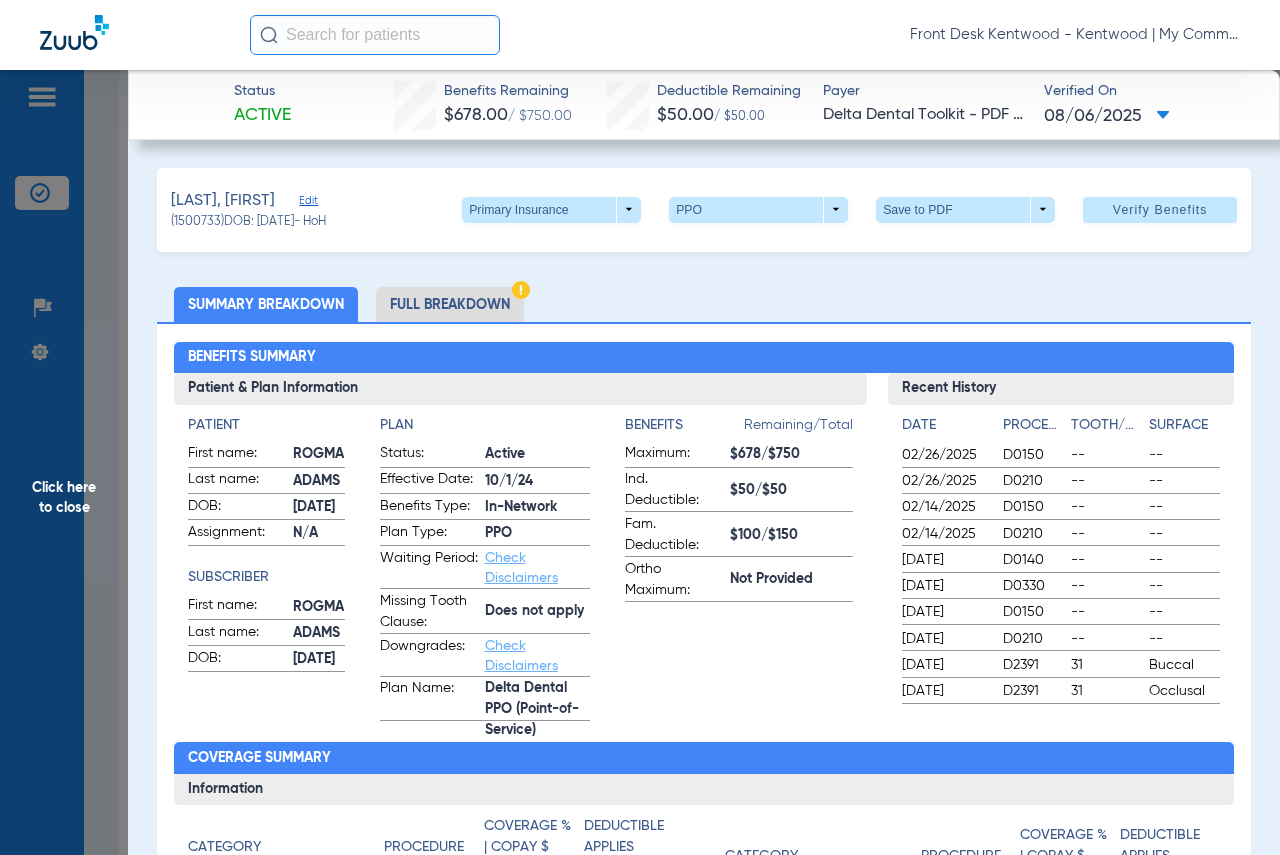 drag, startPoint x: 786, startPoint y: 313, endPoint x: 789, endPoint y: 302, distance: 11.401754 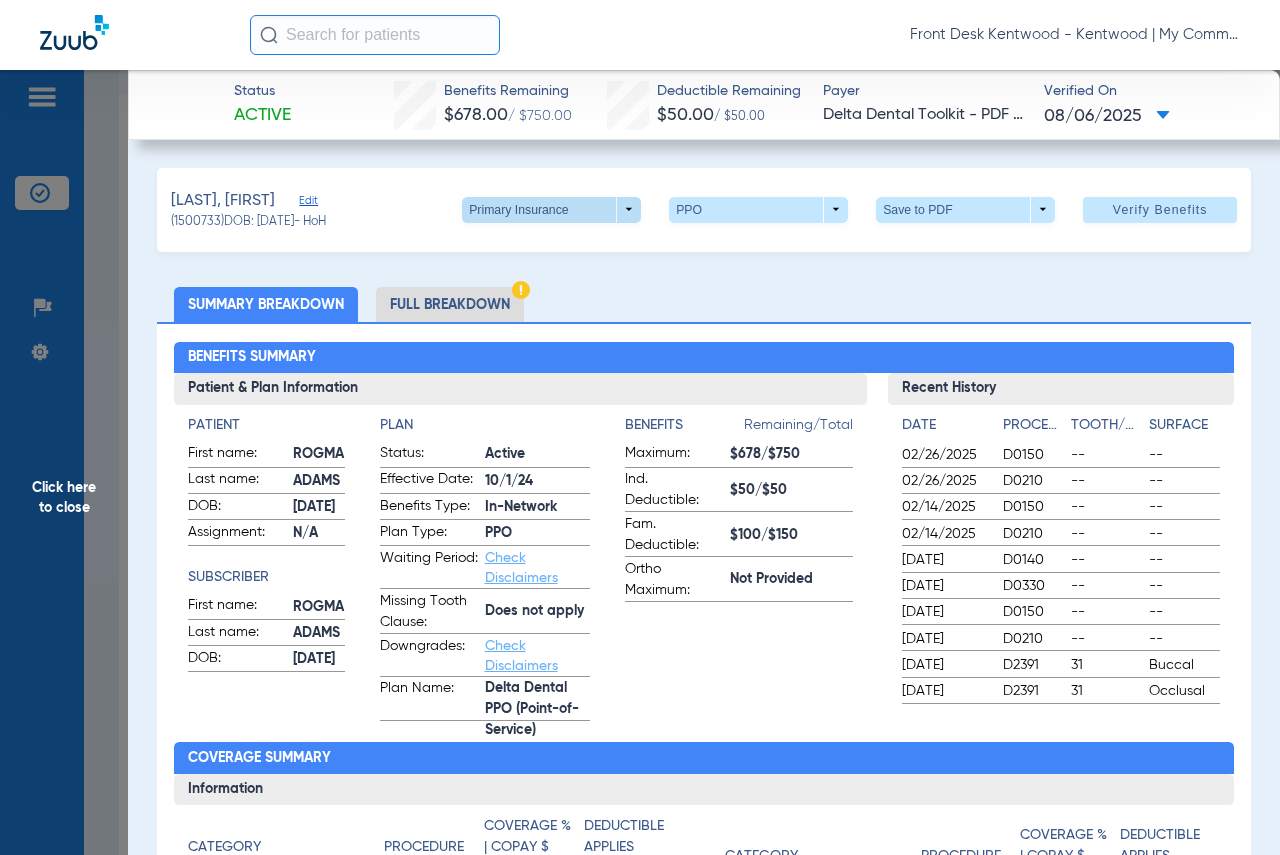 click 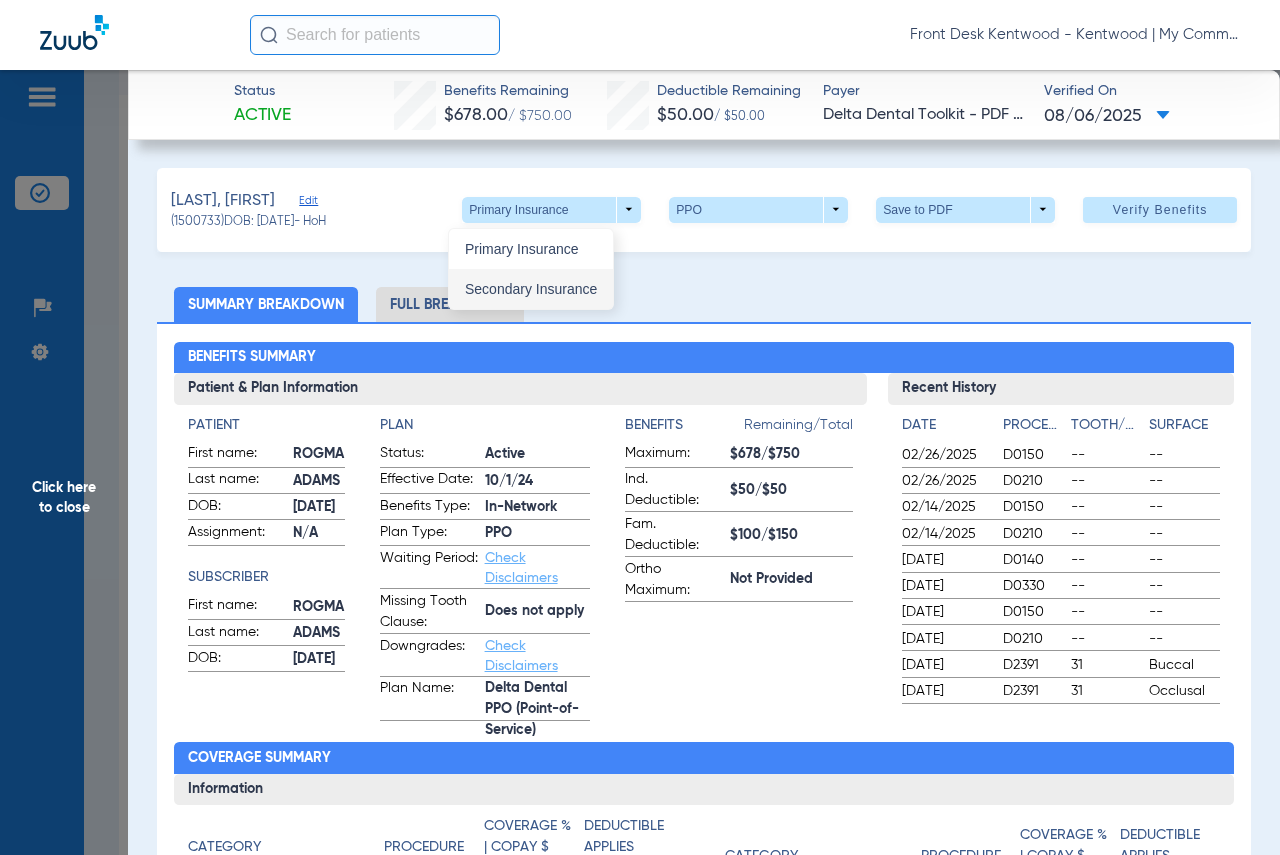click on "Secondary Insurance" at bounding box center (531, 289) 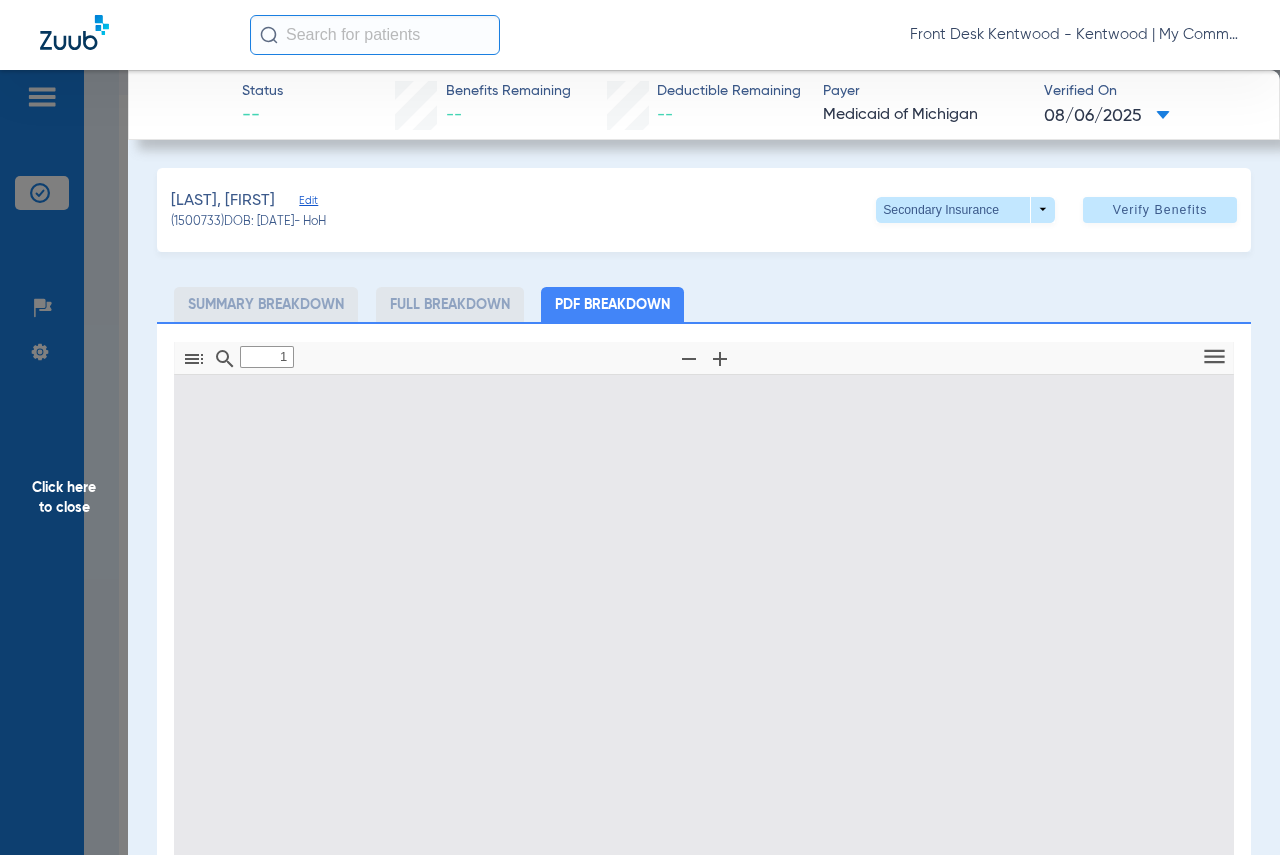 type on "0" 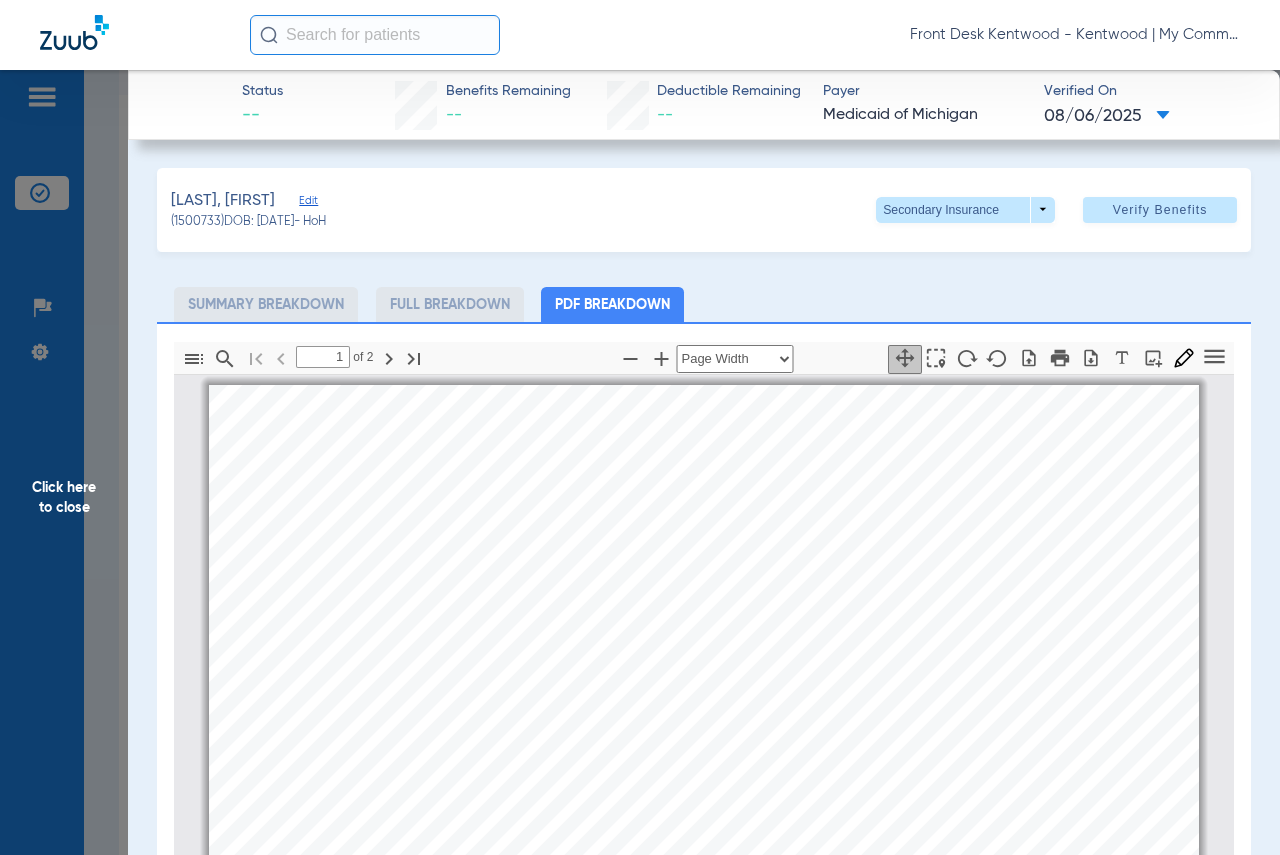 scroll, scrollTop: 10, scrollLeft: 0, axis: vertical 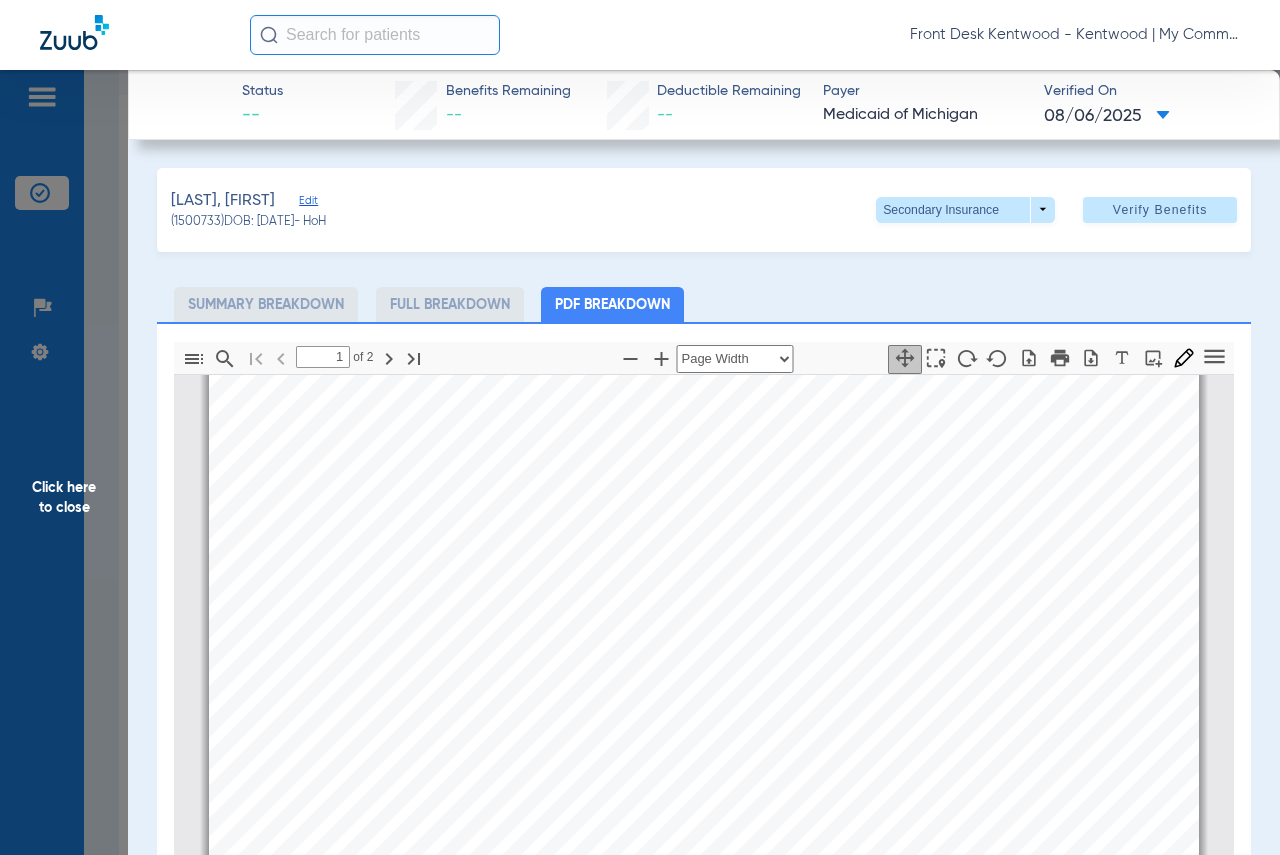 type on "2" 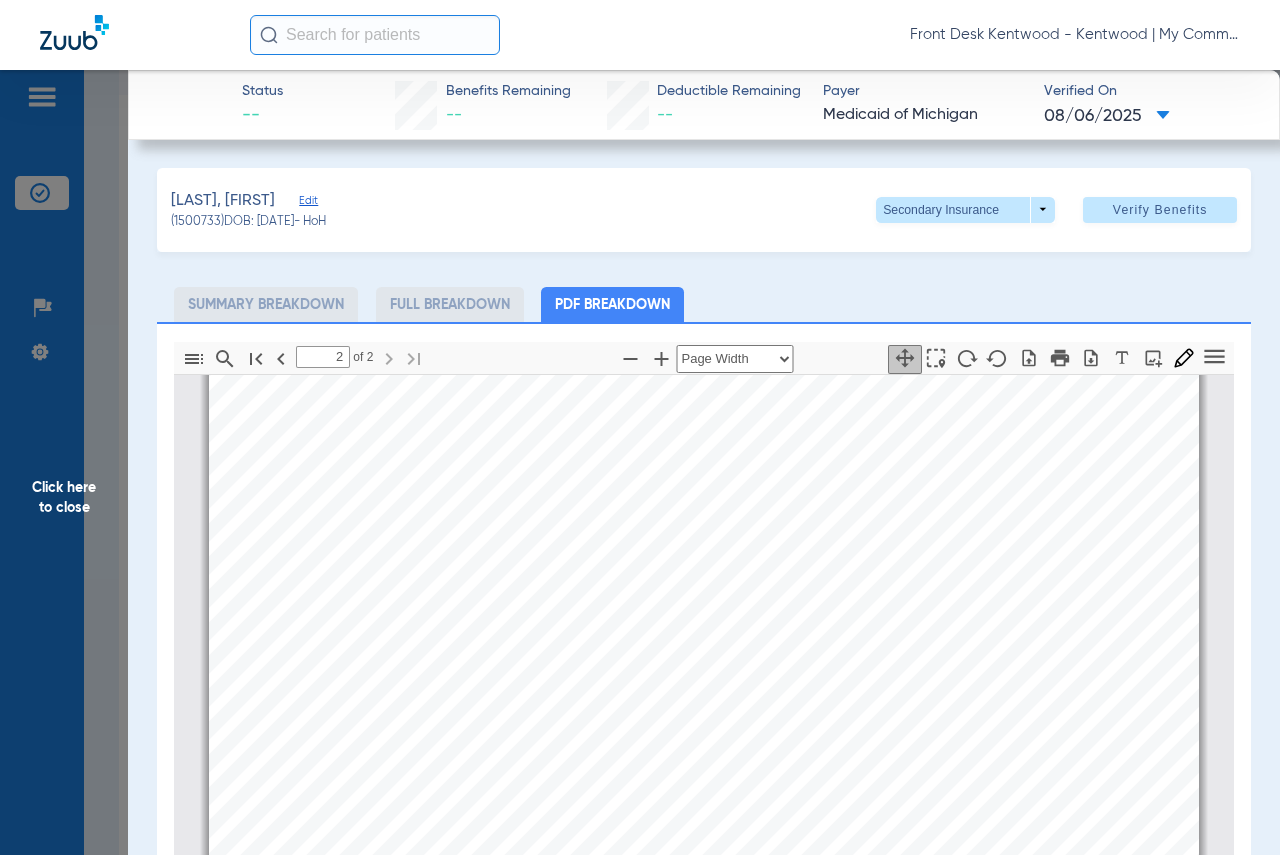 scroll, scrollTop: 1906, scrollLeft: 0, axis: vertical 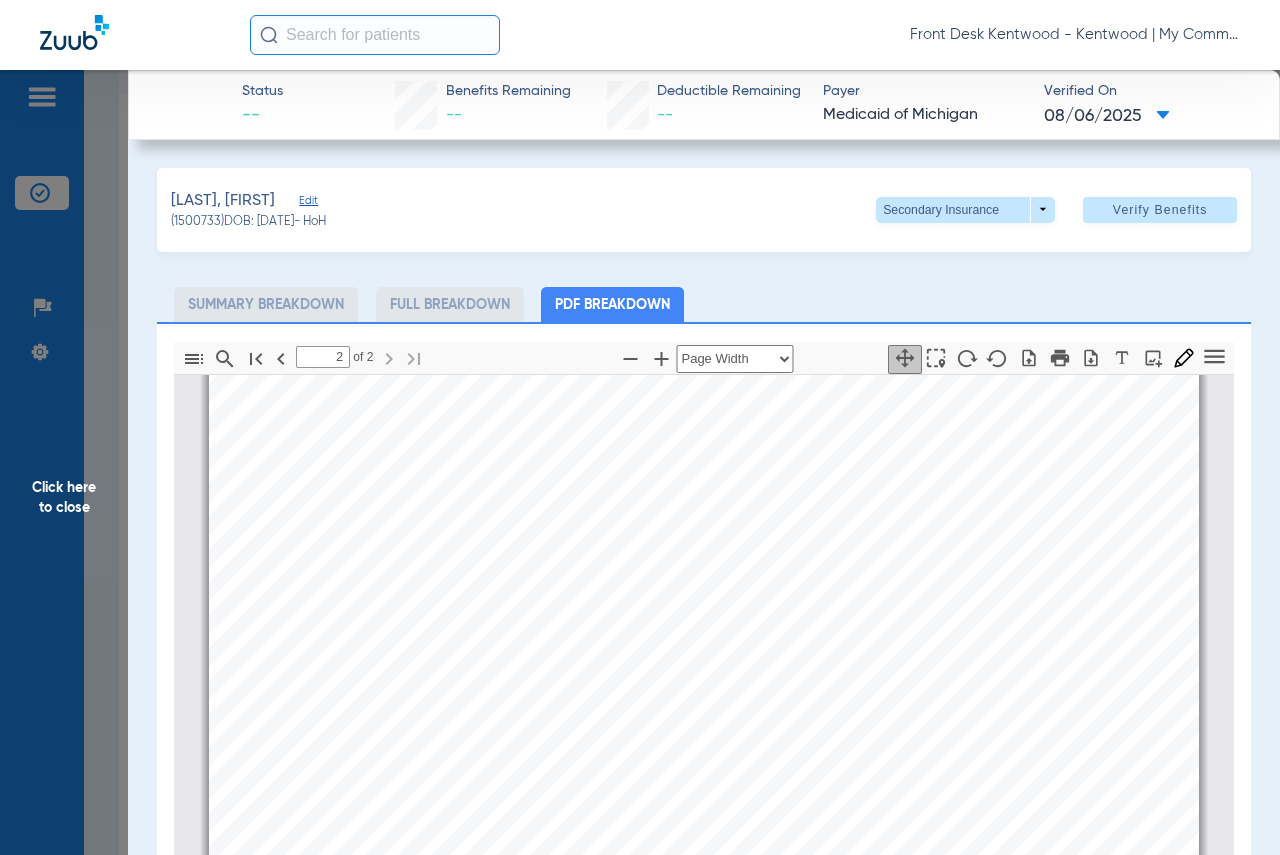 click on "Click here to close" 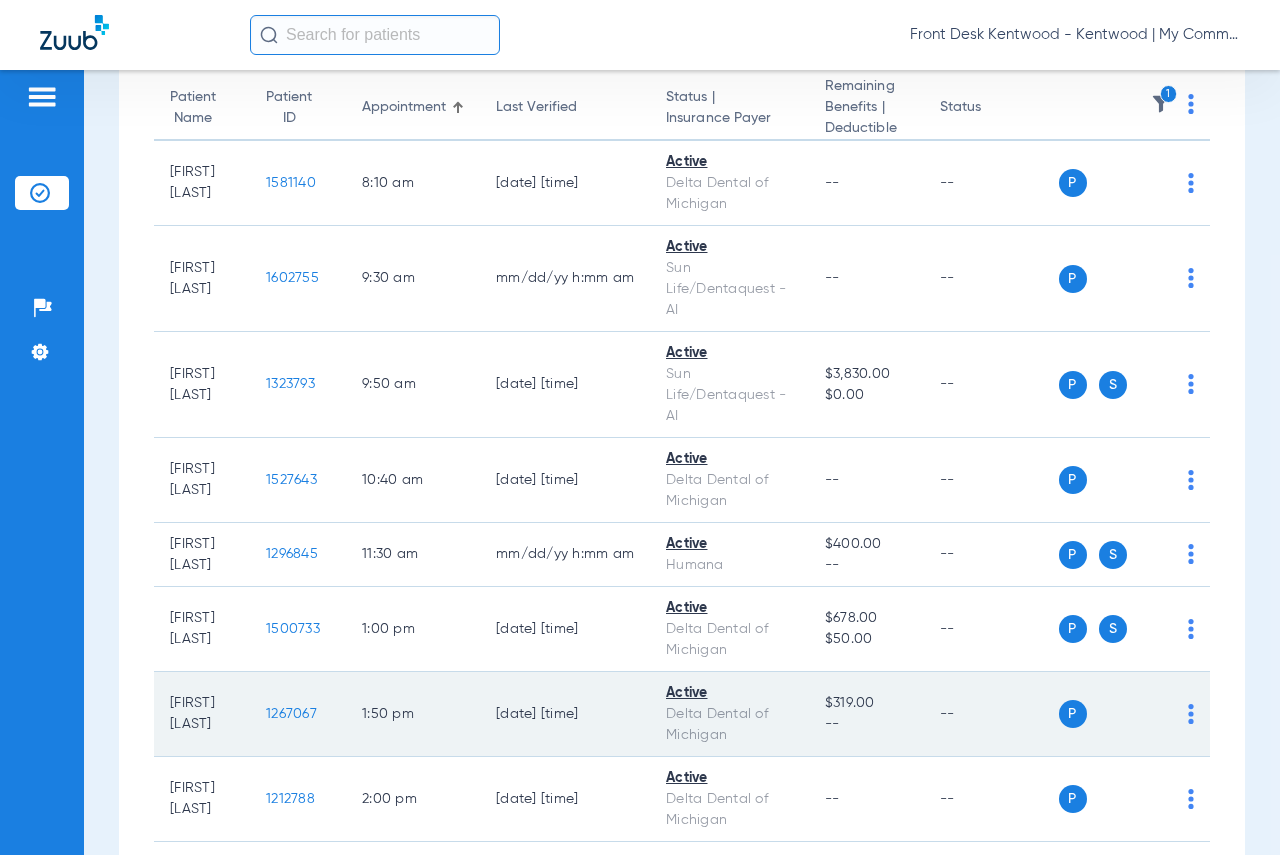 scroll, scrollTop: 300, scrollLeft: 0, axis: vertical 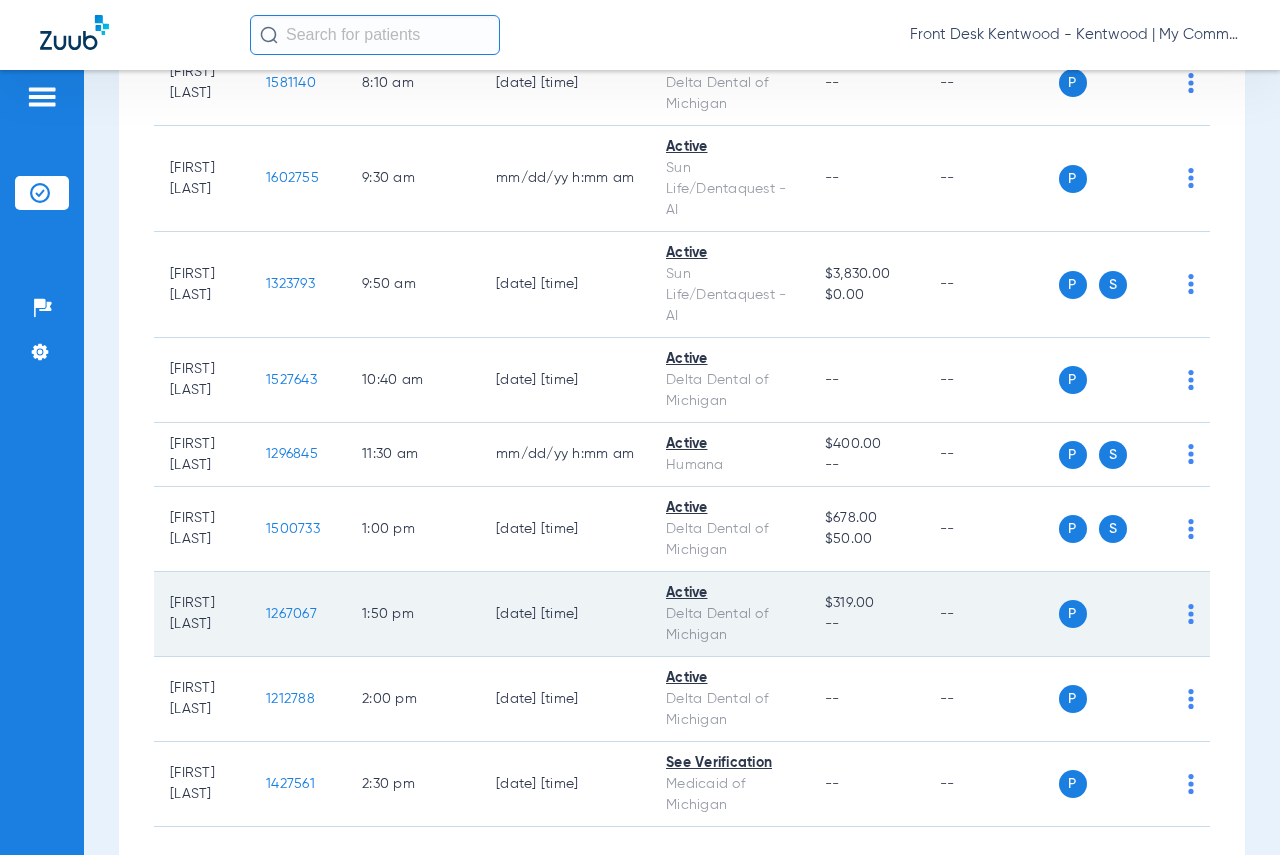 click on "1267067" 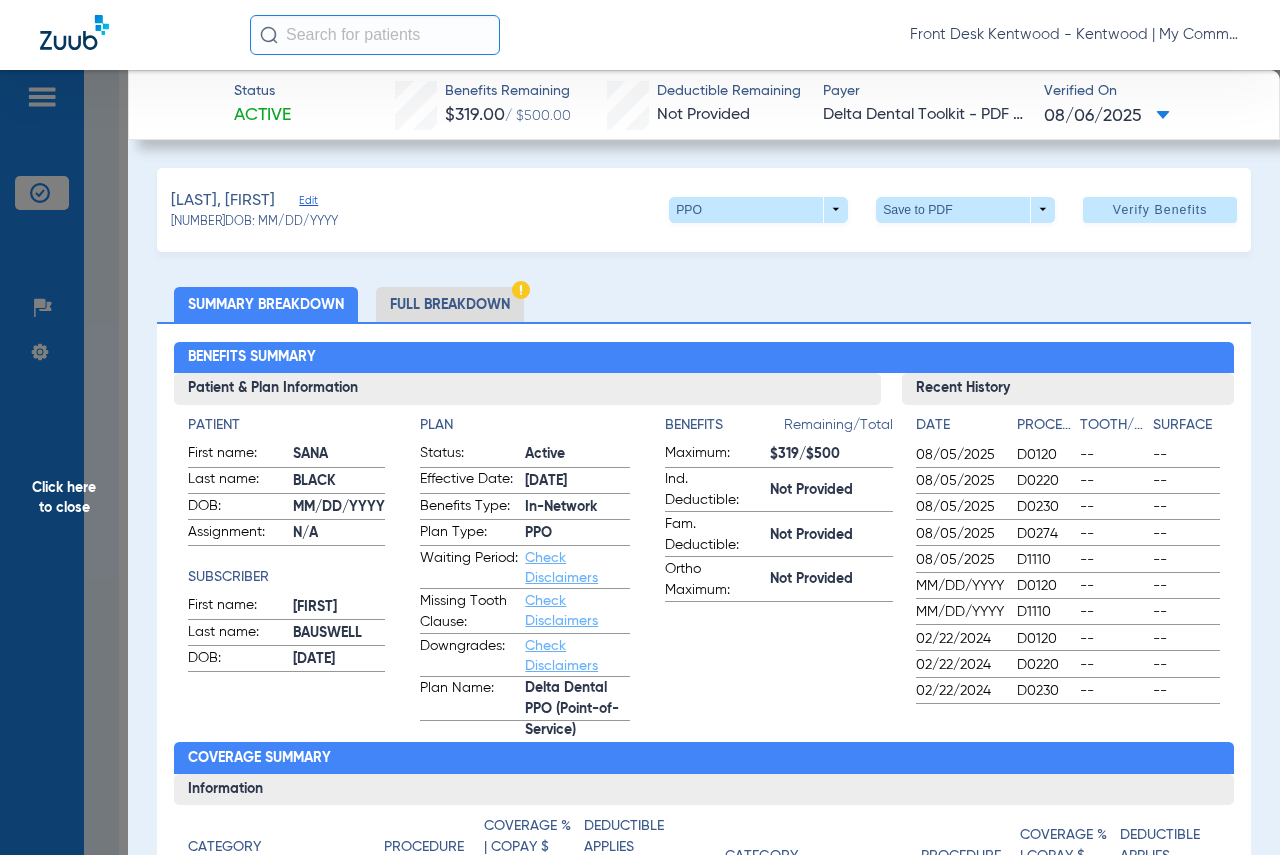 click on "Click here to close" 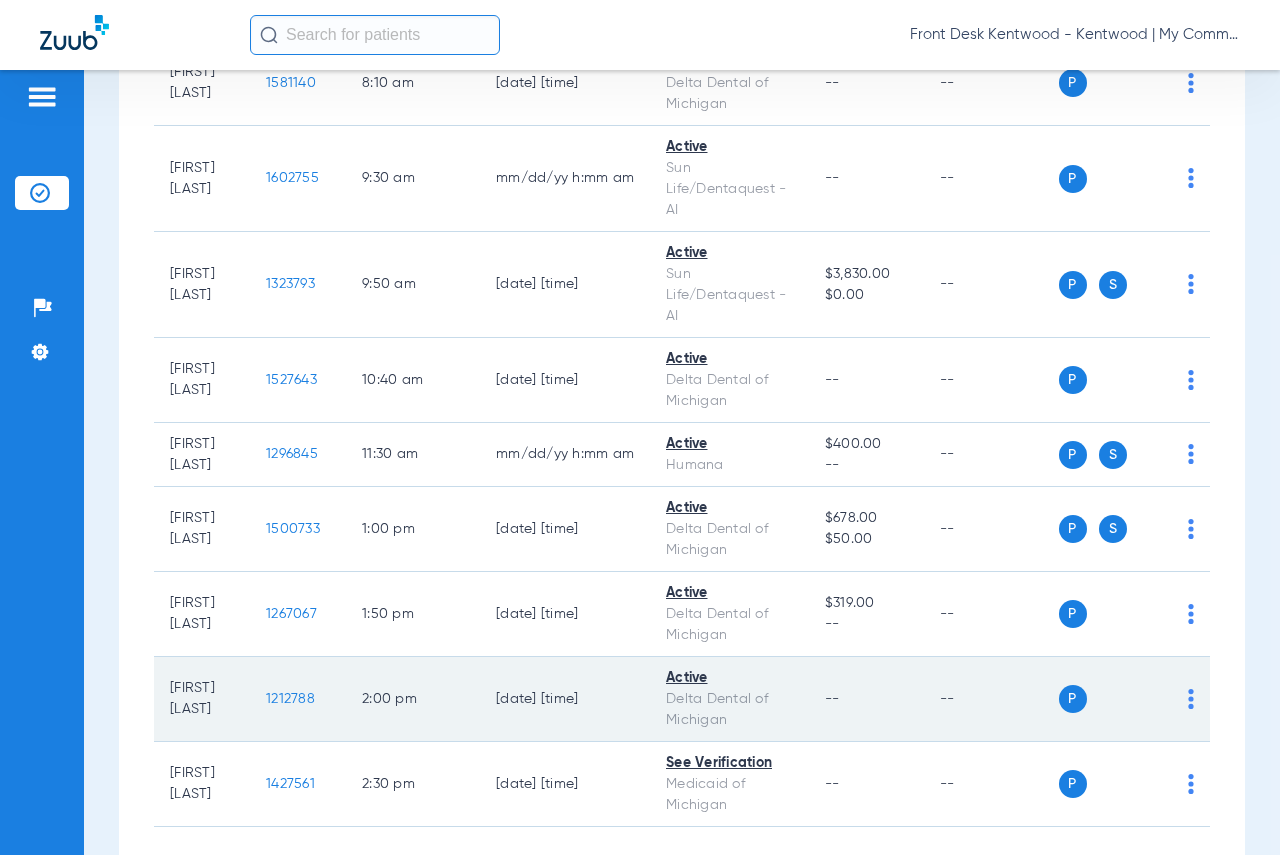click on "1212788" 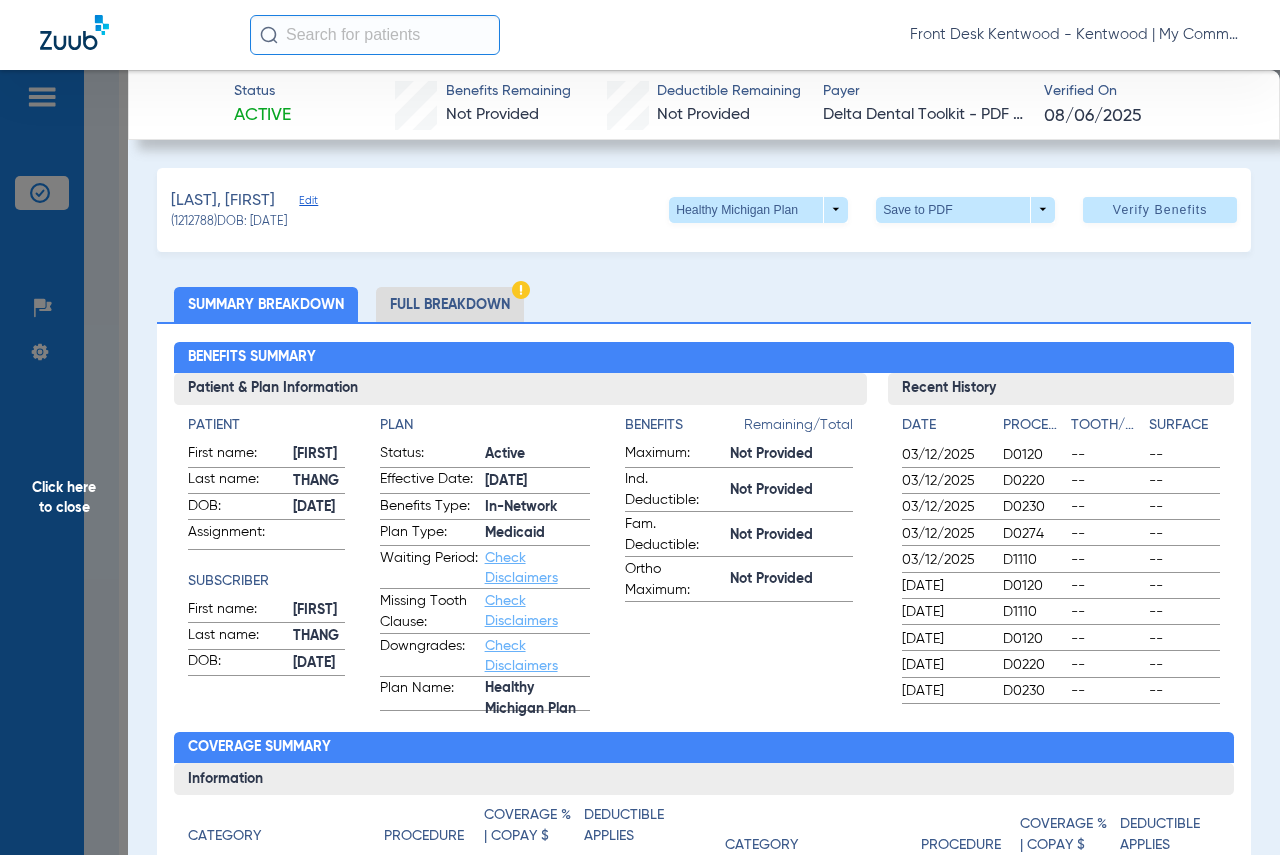click on "Click here to close" 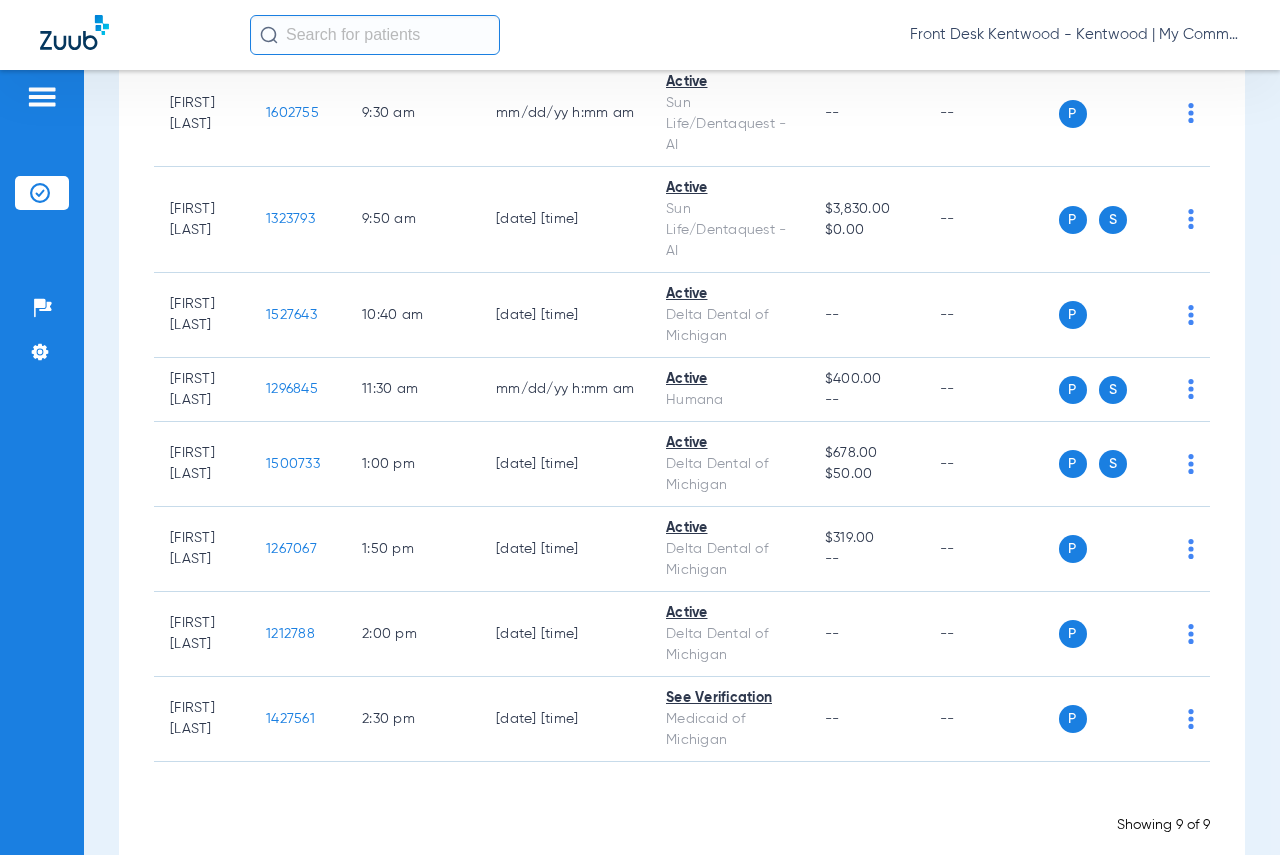 scroll, scrollTop: 400, scrollLeft: 0, axis: vertical 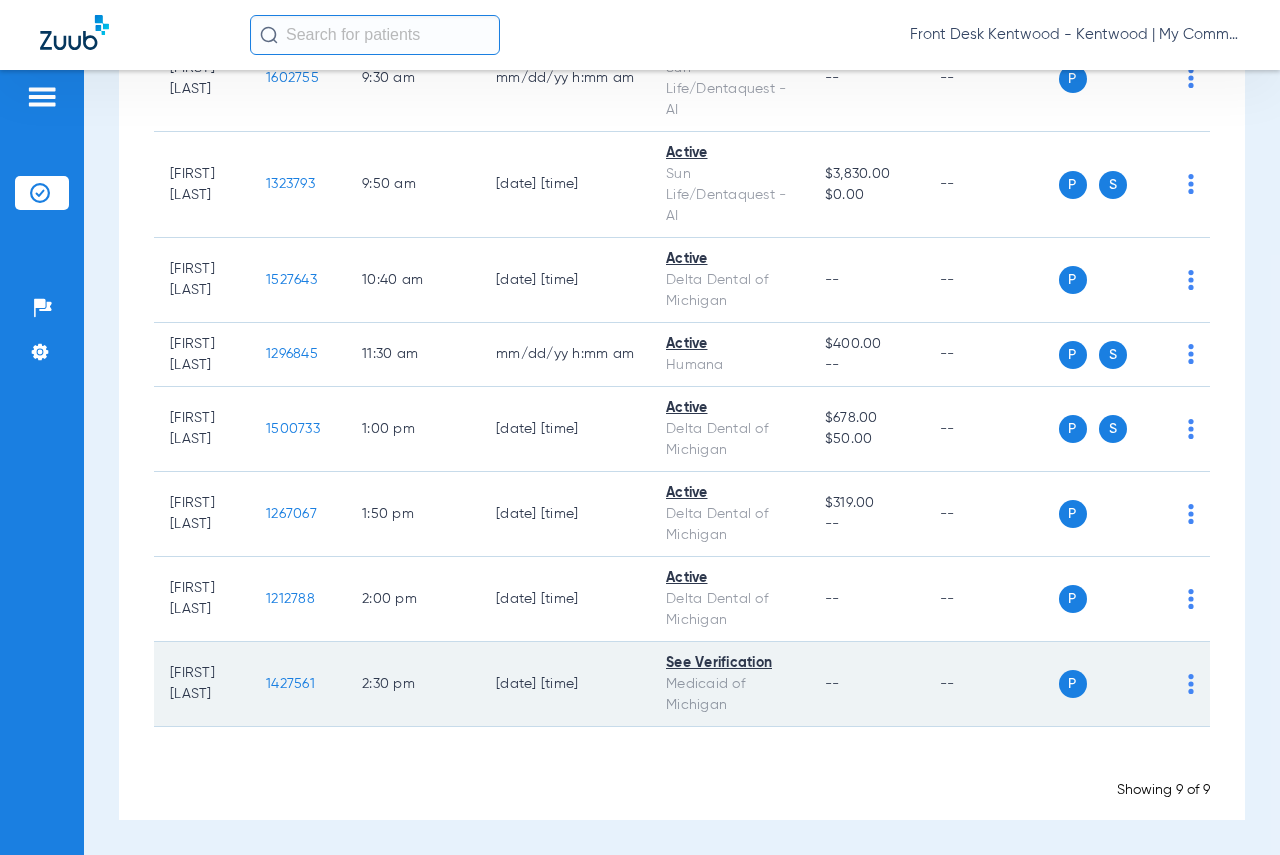 click on "1427561" 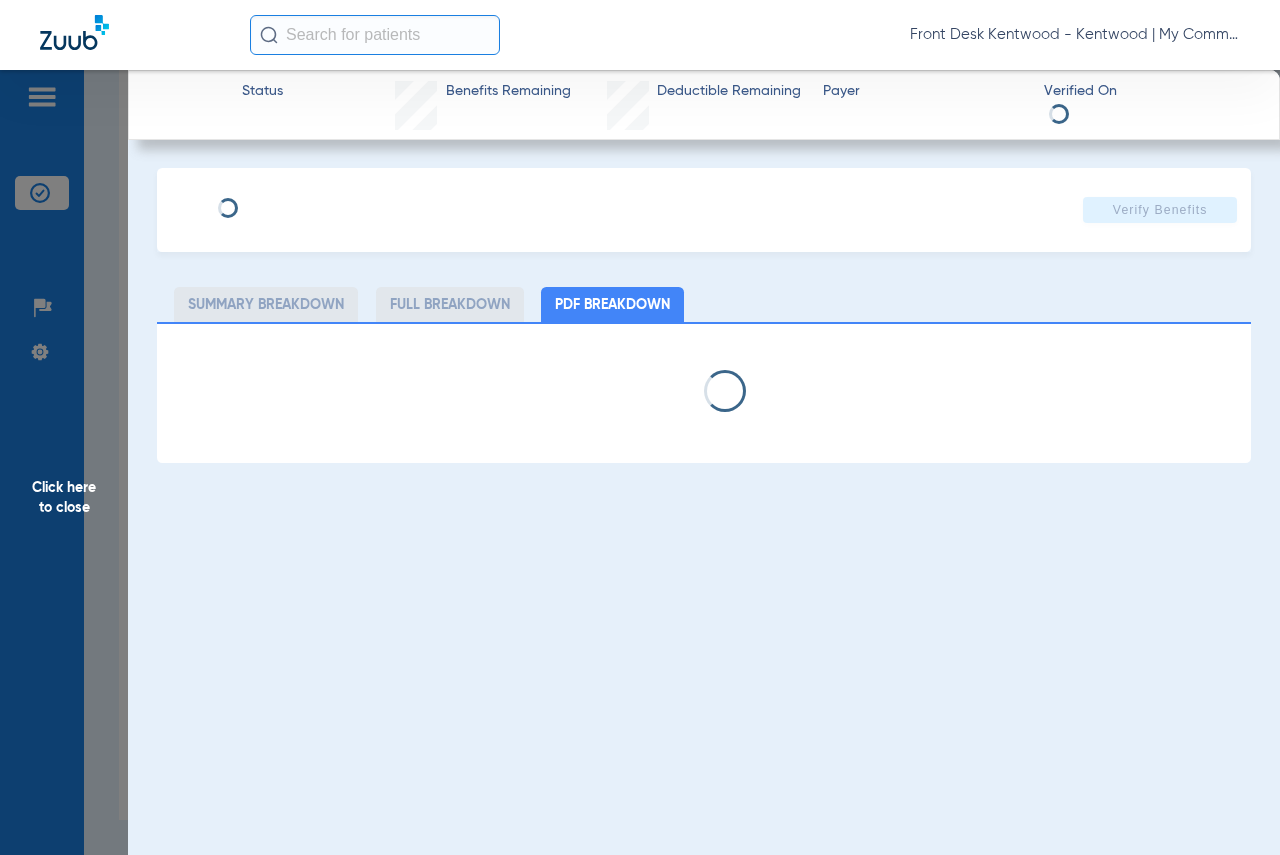 select on "page-width" 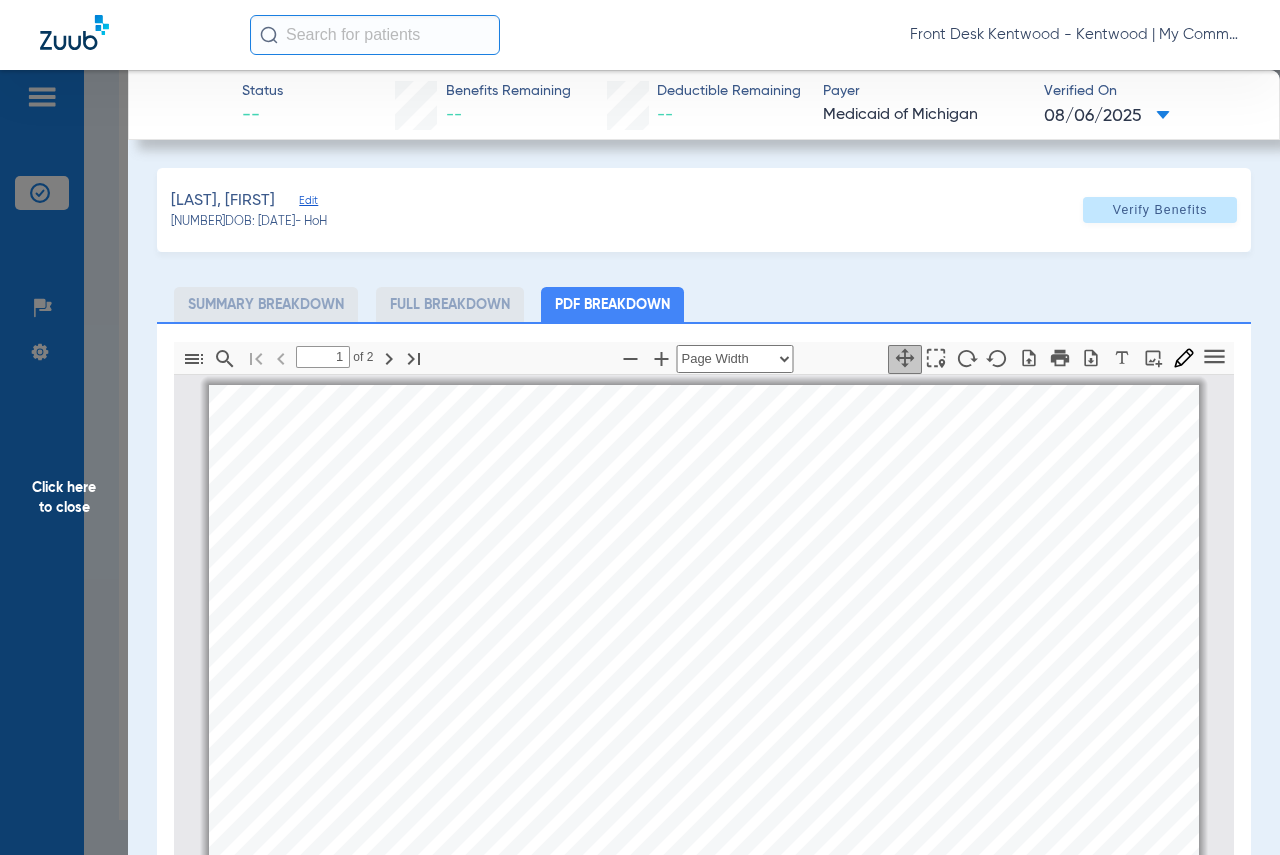 scroll, scrollTop: 10, scrollLeft: 0, axis: vertical 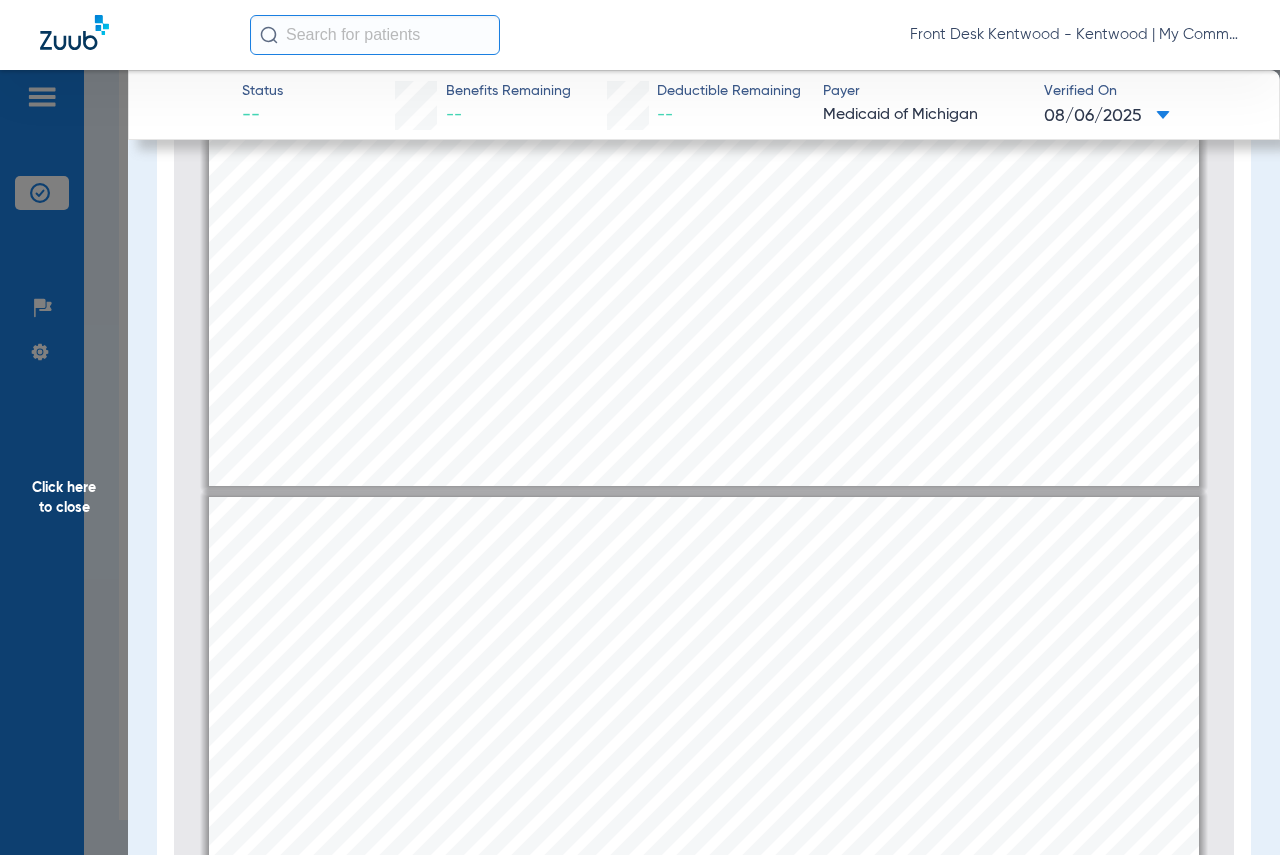 type on "2" 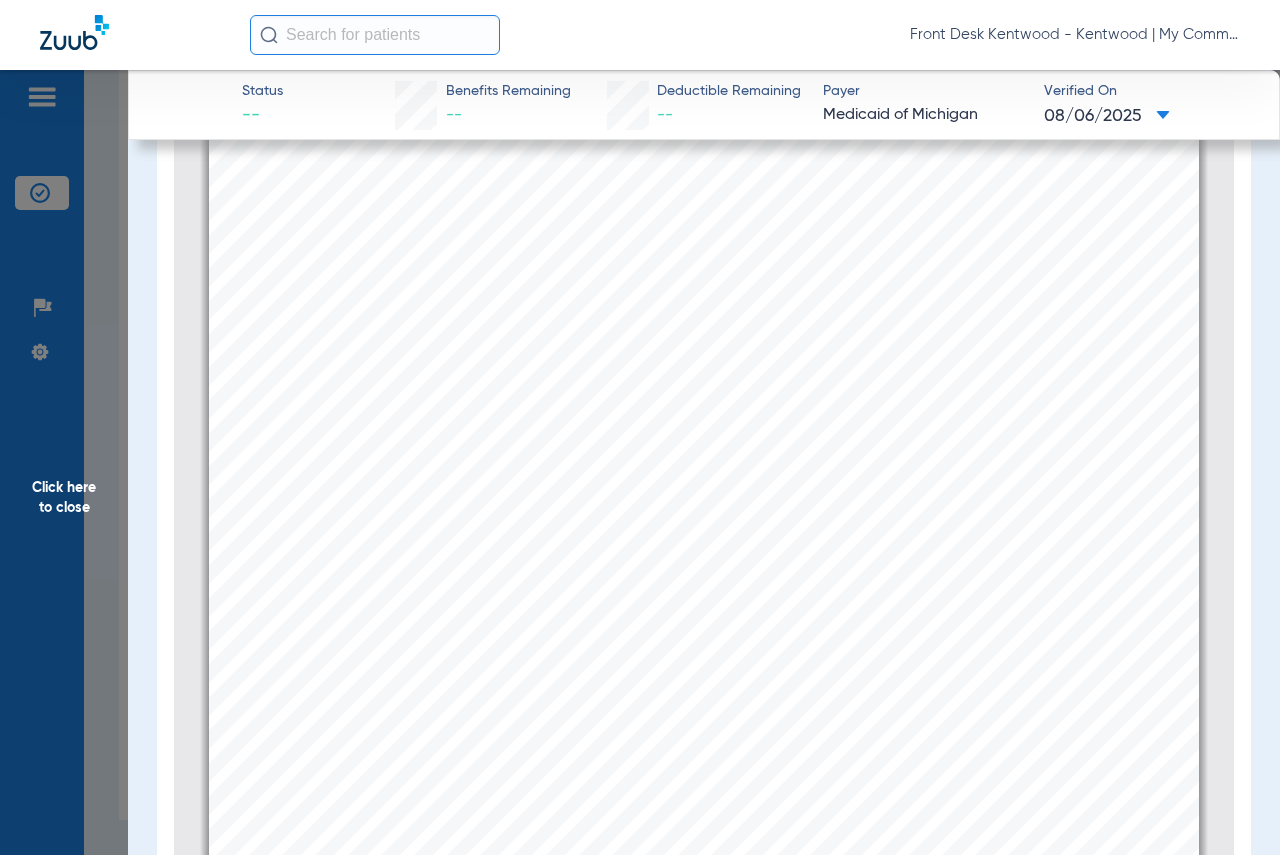 scroll, scrollTop: 1510, scrollLeft: 0, axis: vertical 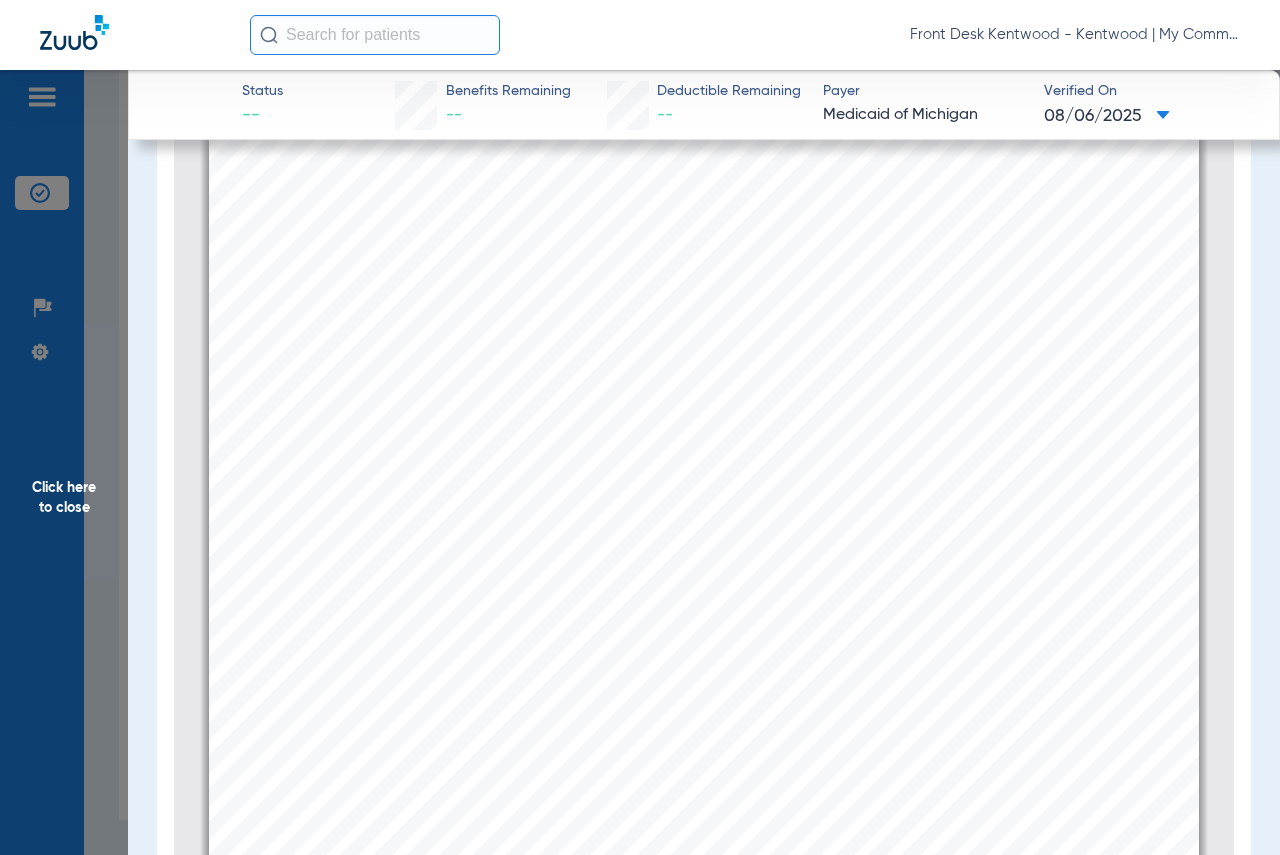 click on "Click here to close" 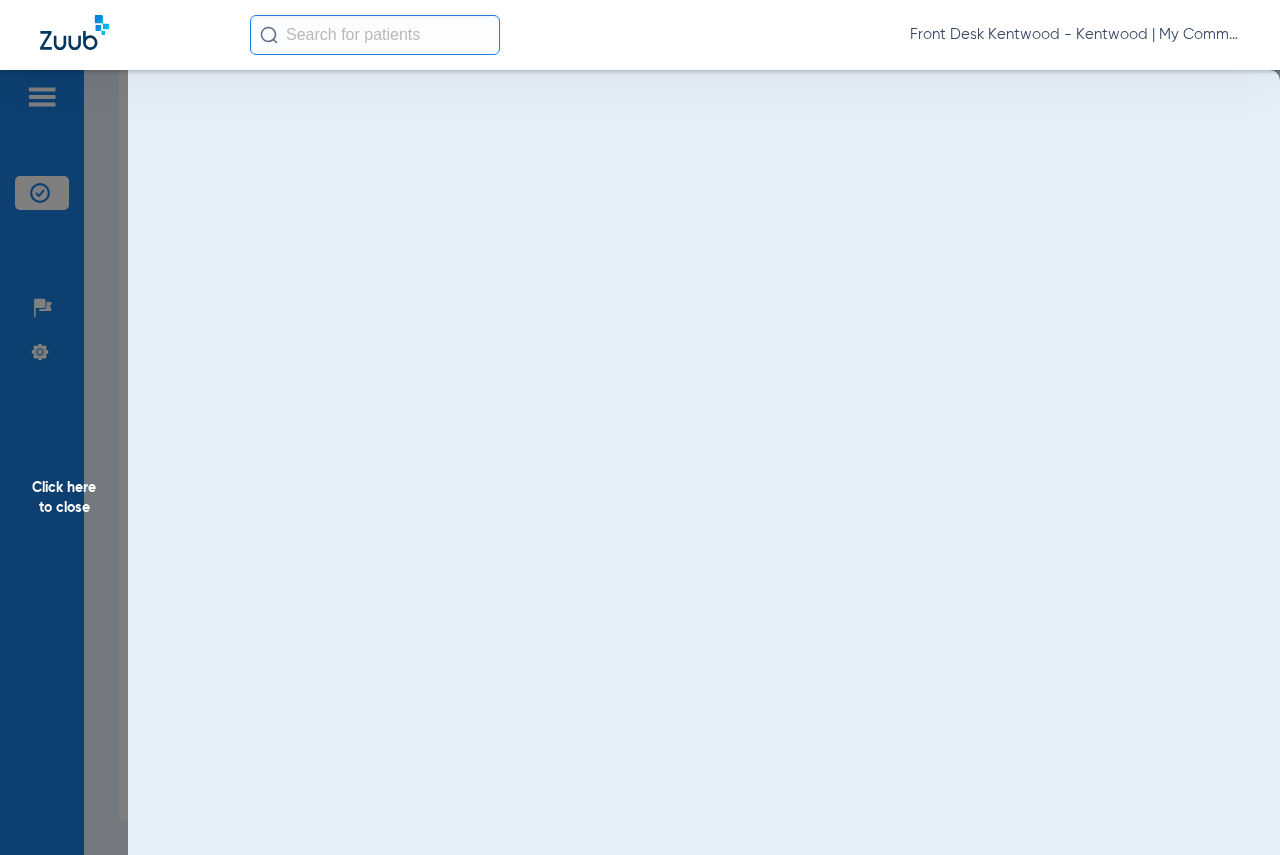 scroll, scrollTop: 0, scrollLeft: 0, axis: both 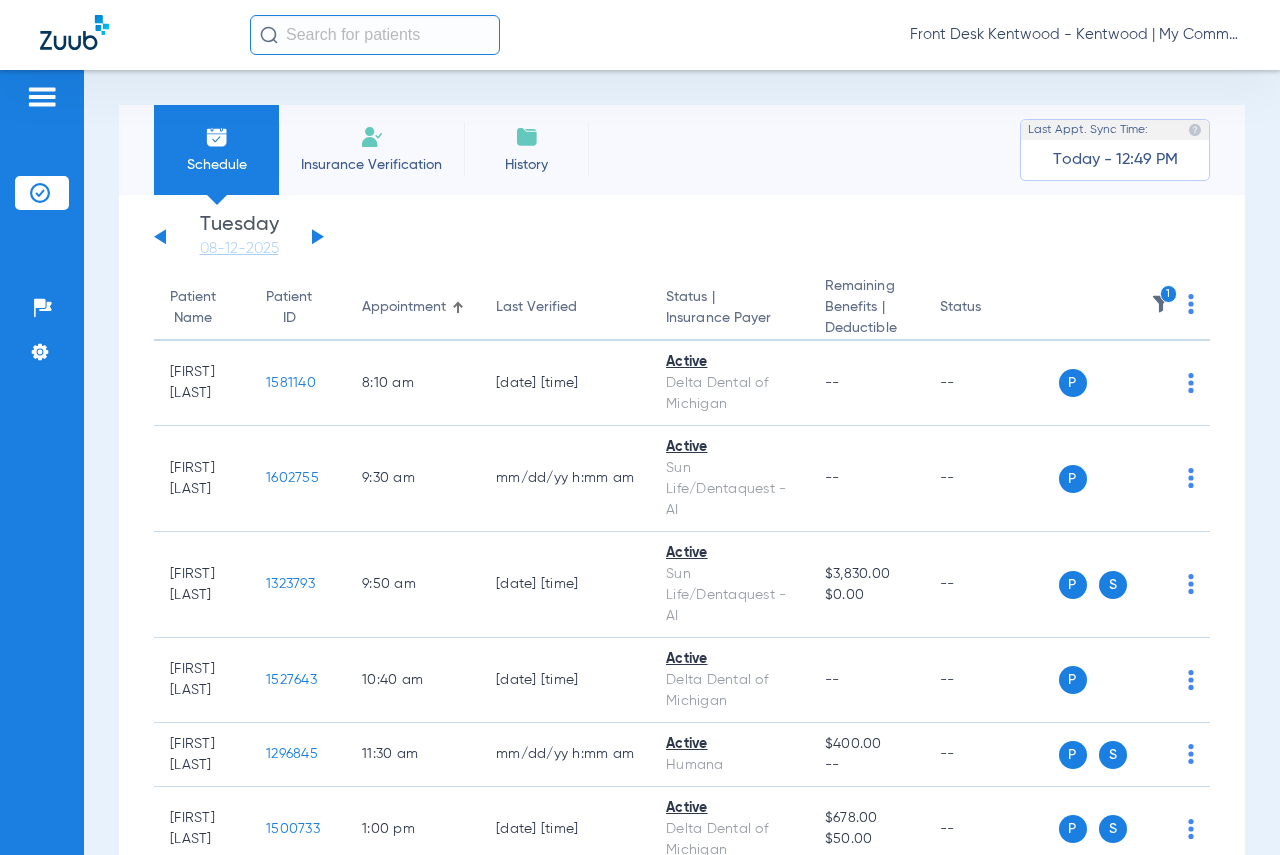 click 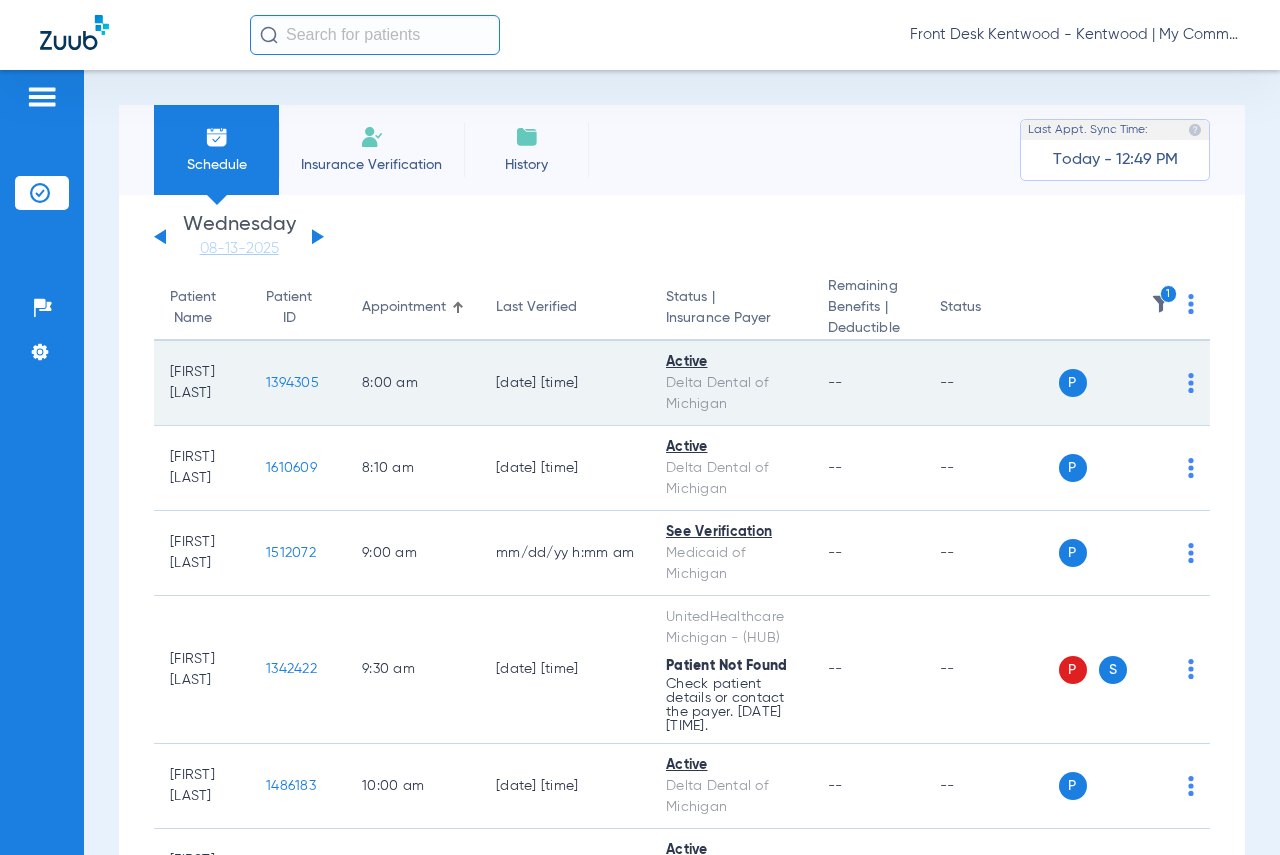click on "1394305" 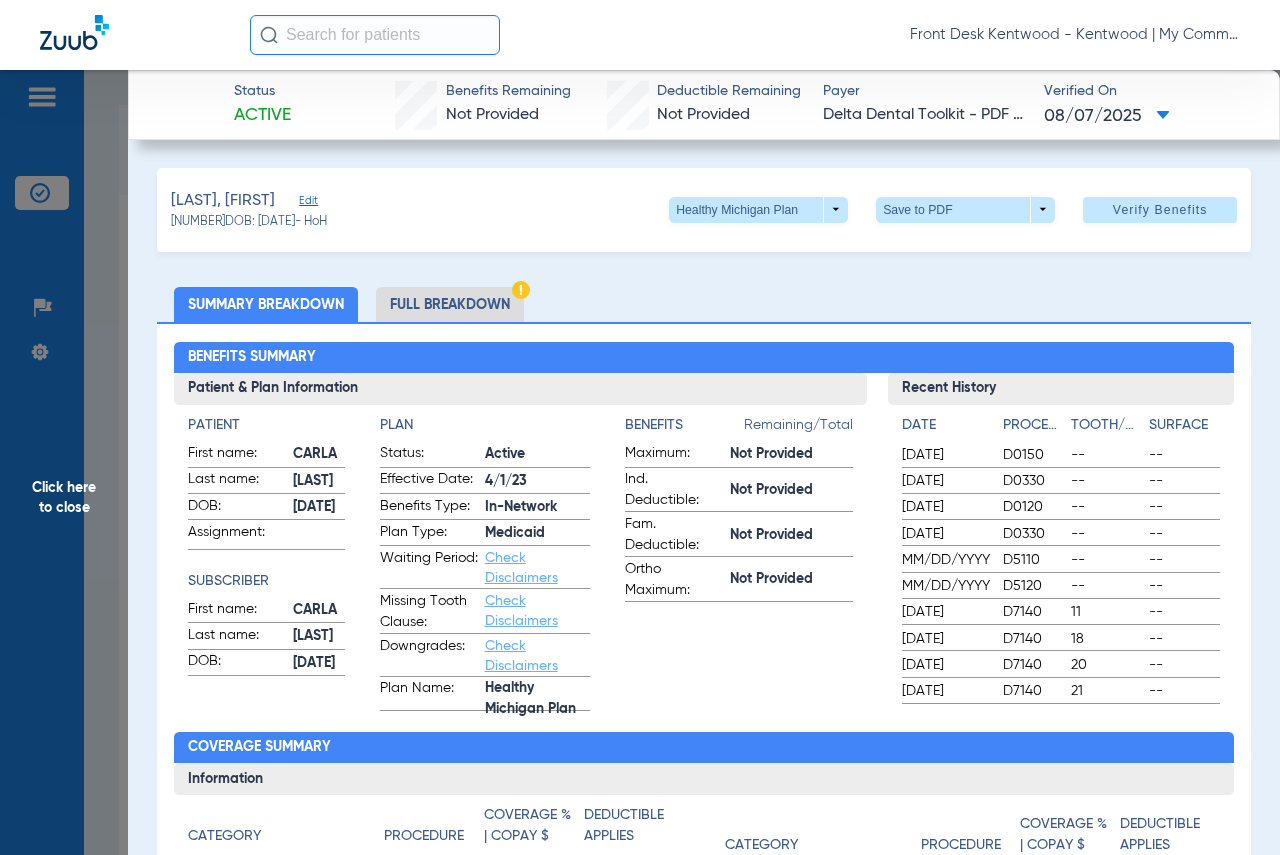 click on "Click here to close" 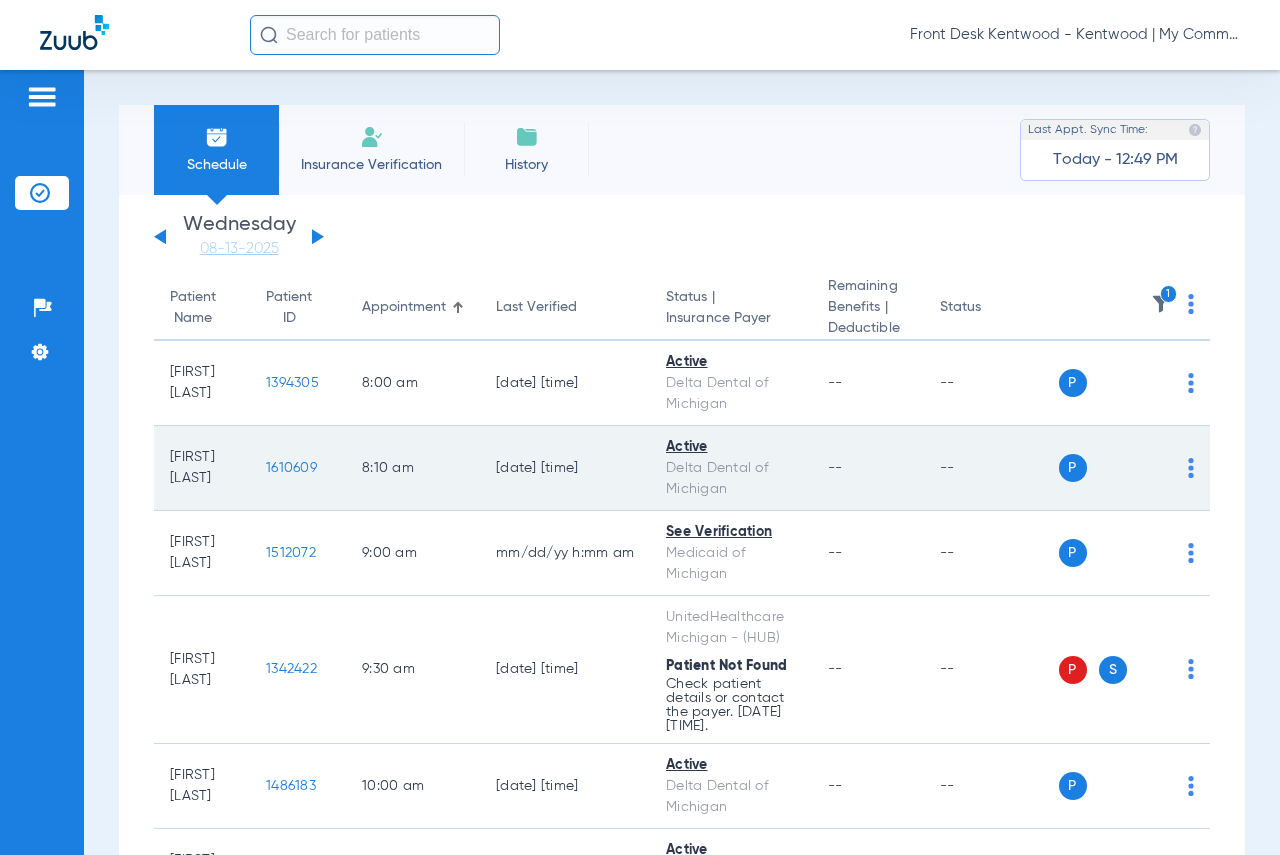 click on "1610609" 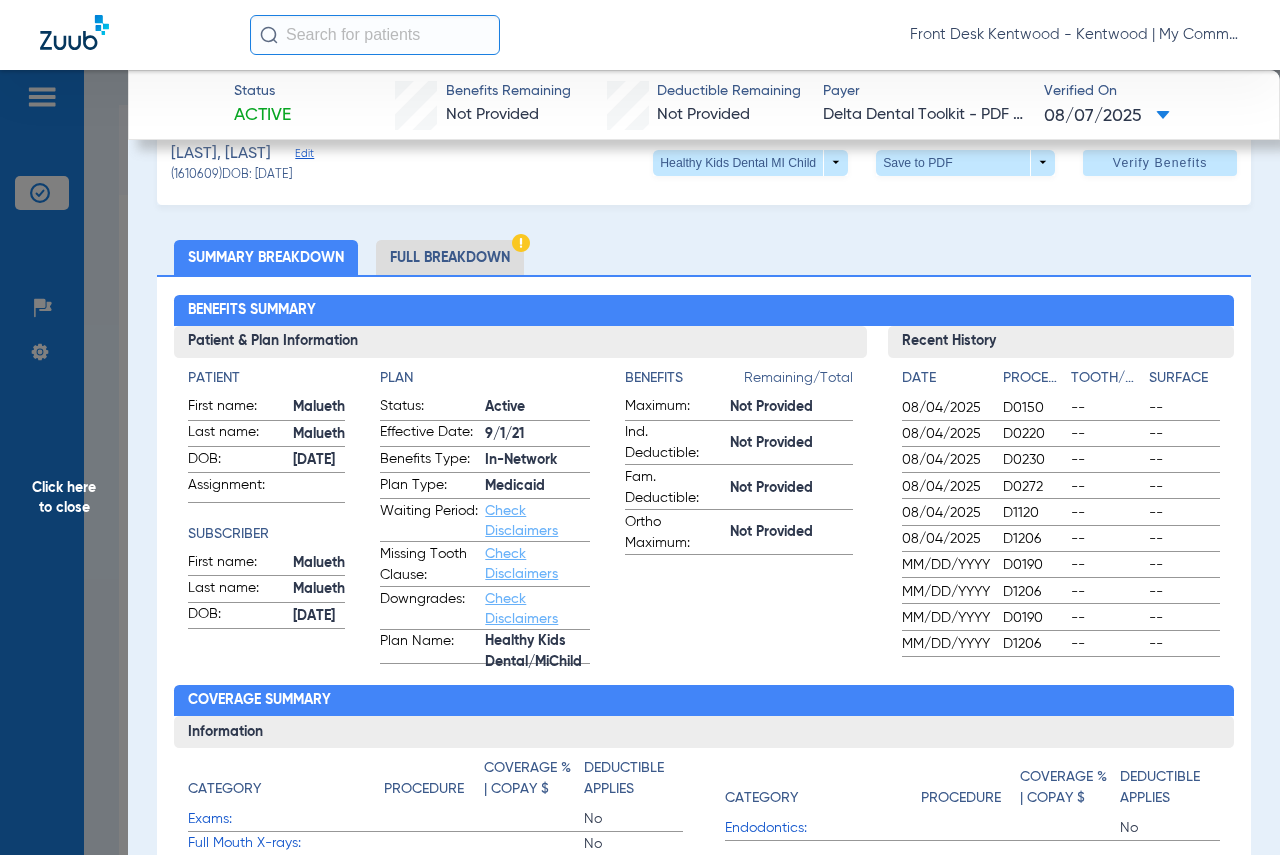 scroll, scrollTop: 0, scrollLeft: 0, axis: both 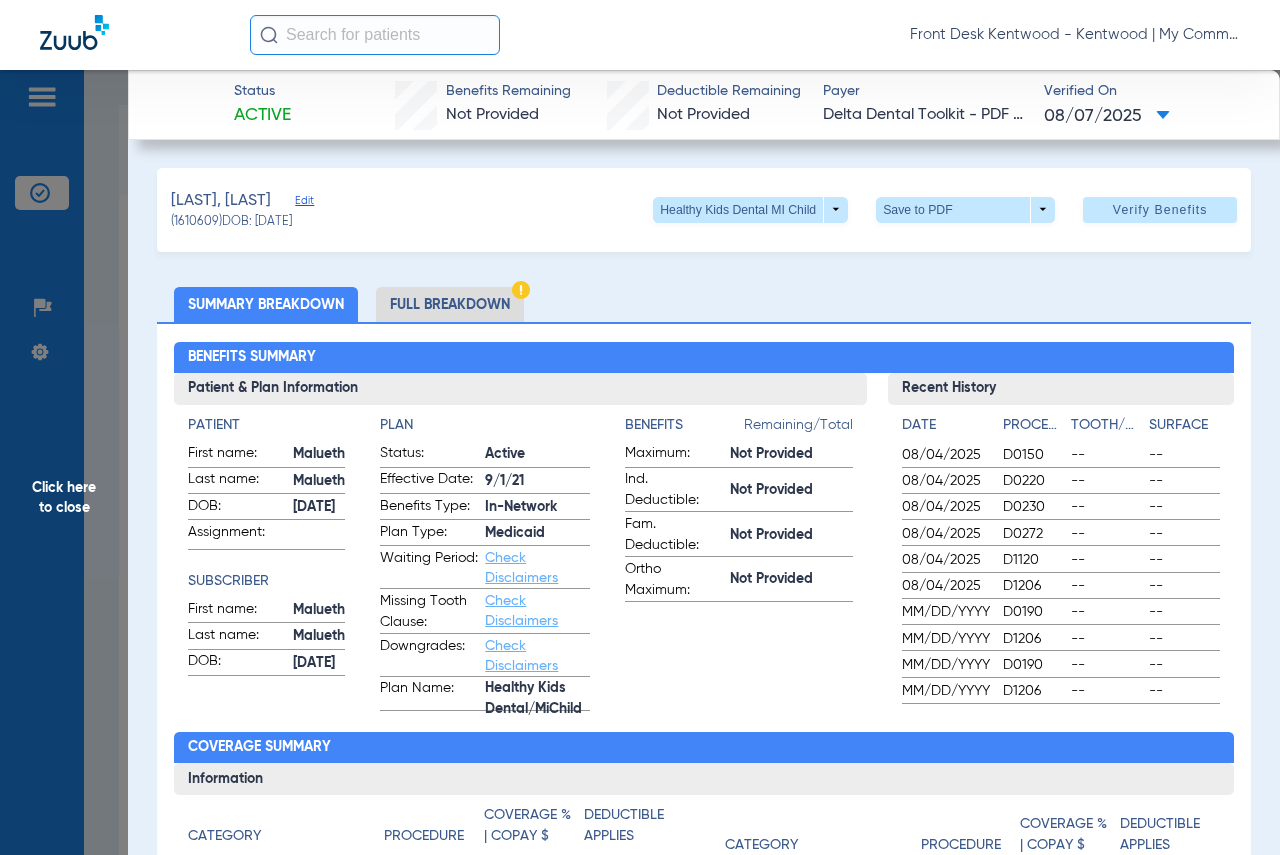 drag, startPoint x: 85, startPoint y: 491, endPoint x: 96, endPoint y: 493, distance: 11.18034 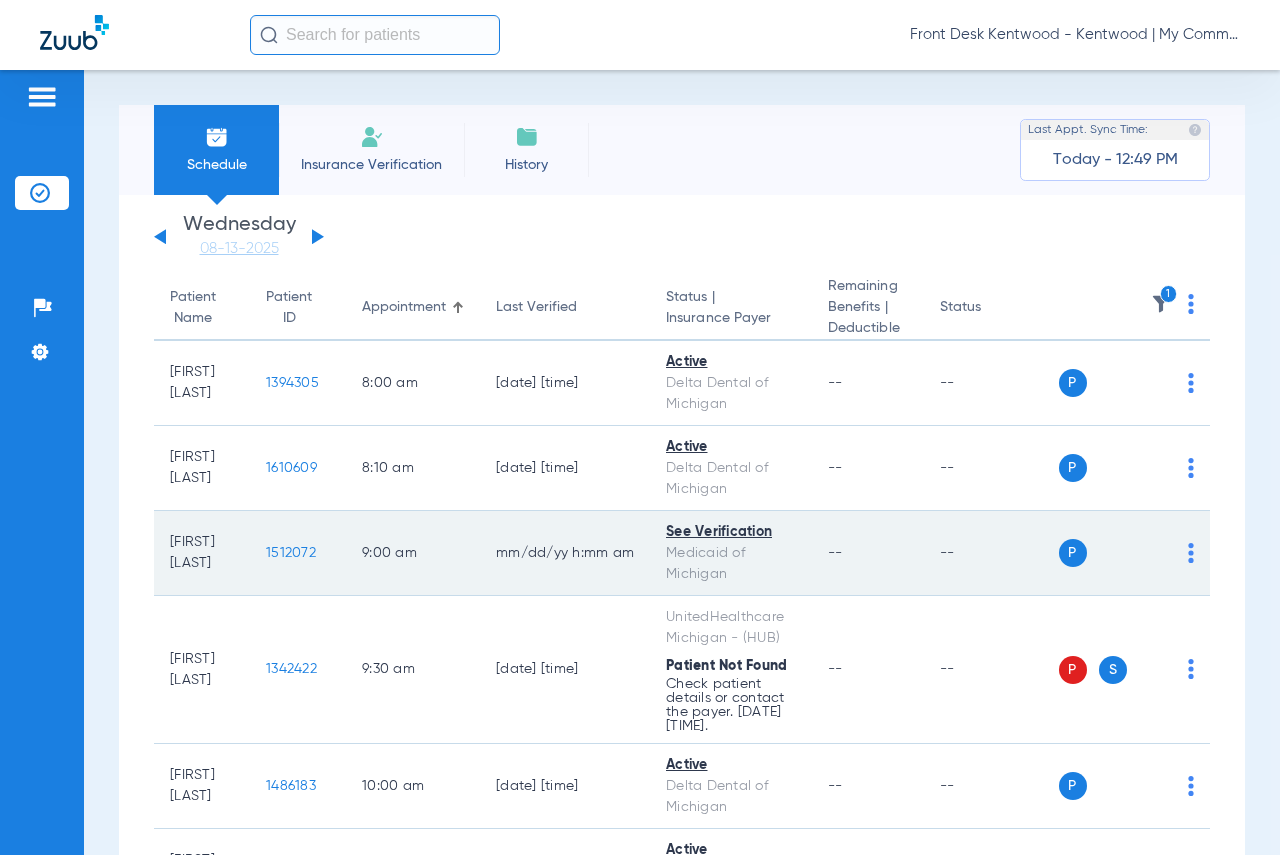 click on "1512072" 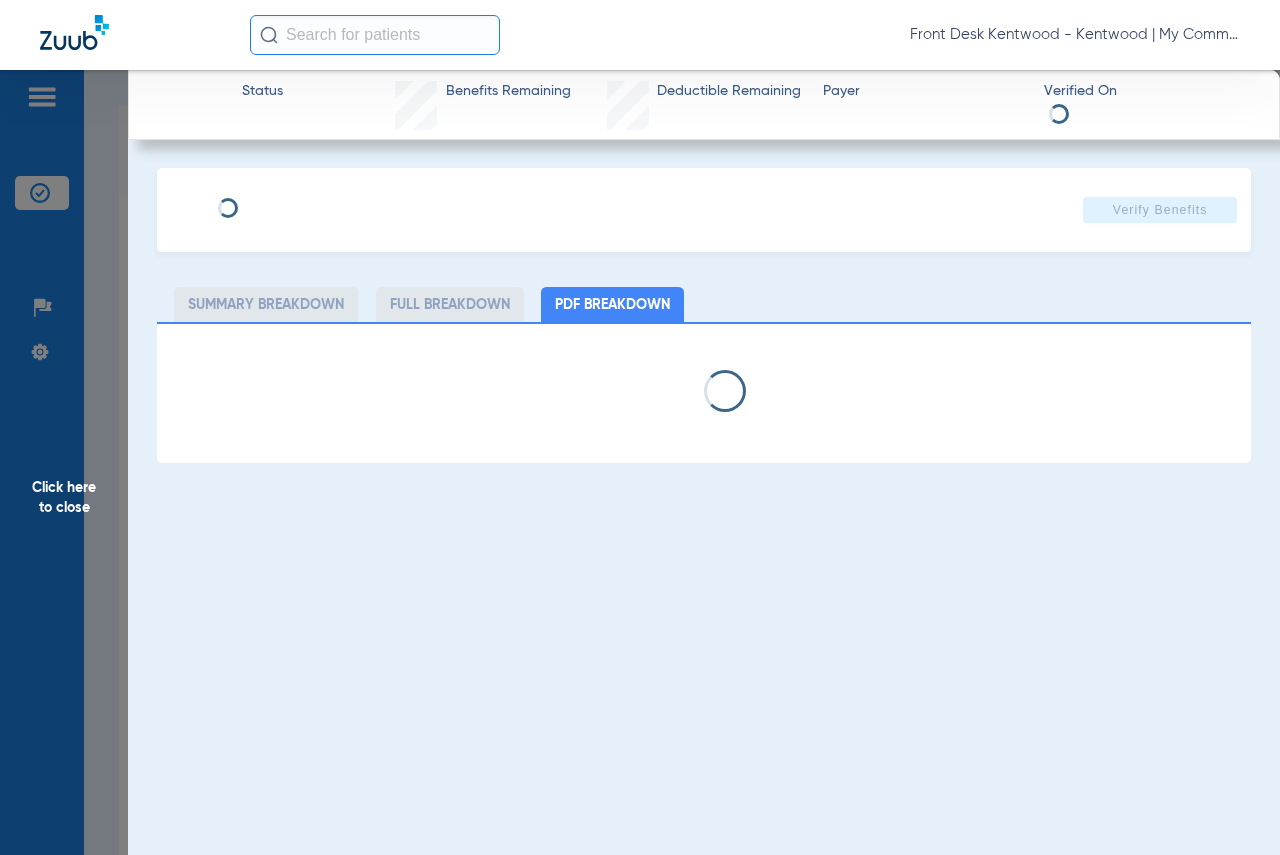 select on "page-width" 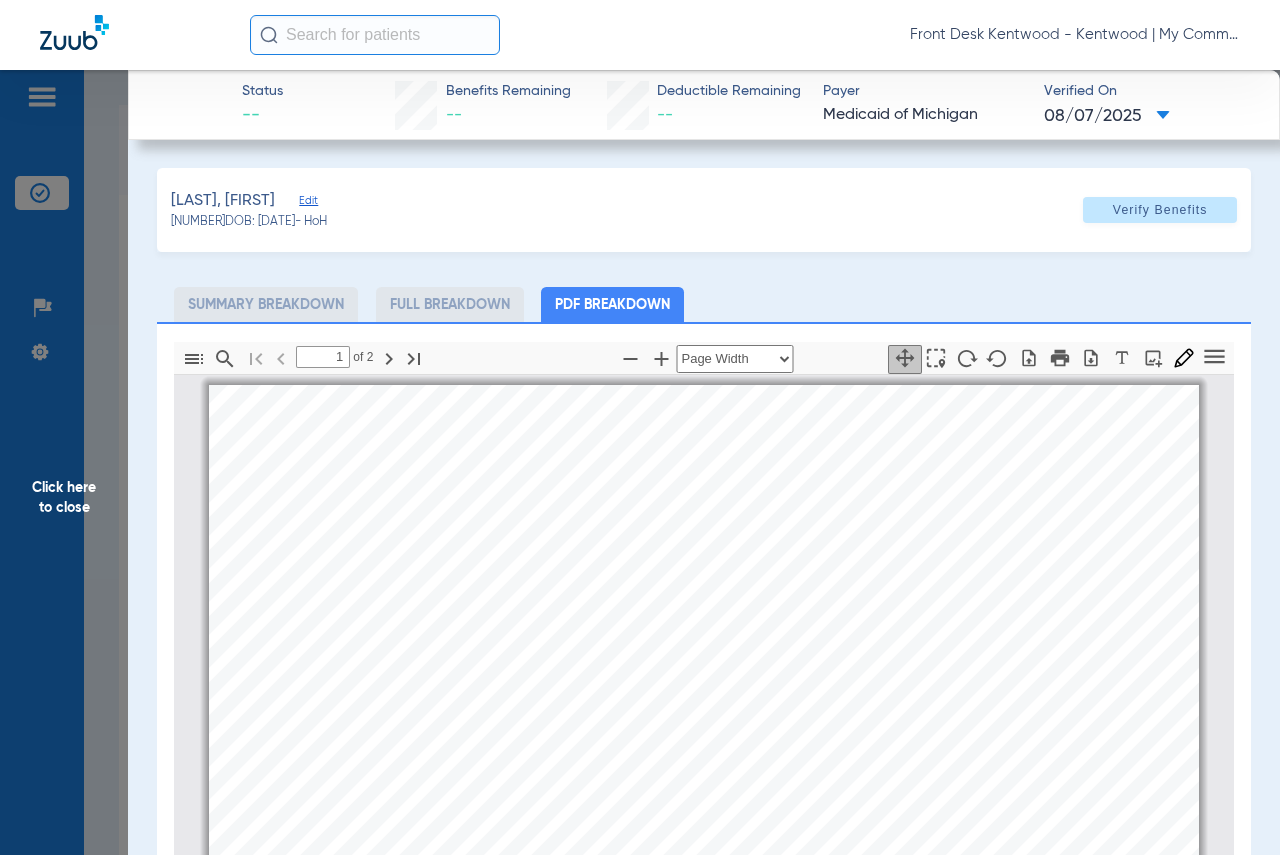 scroll, scrollTop: 10, scrollLeft: 0, axis: vertical 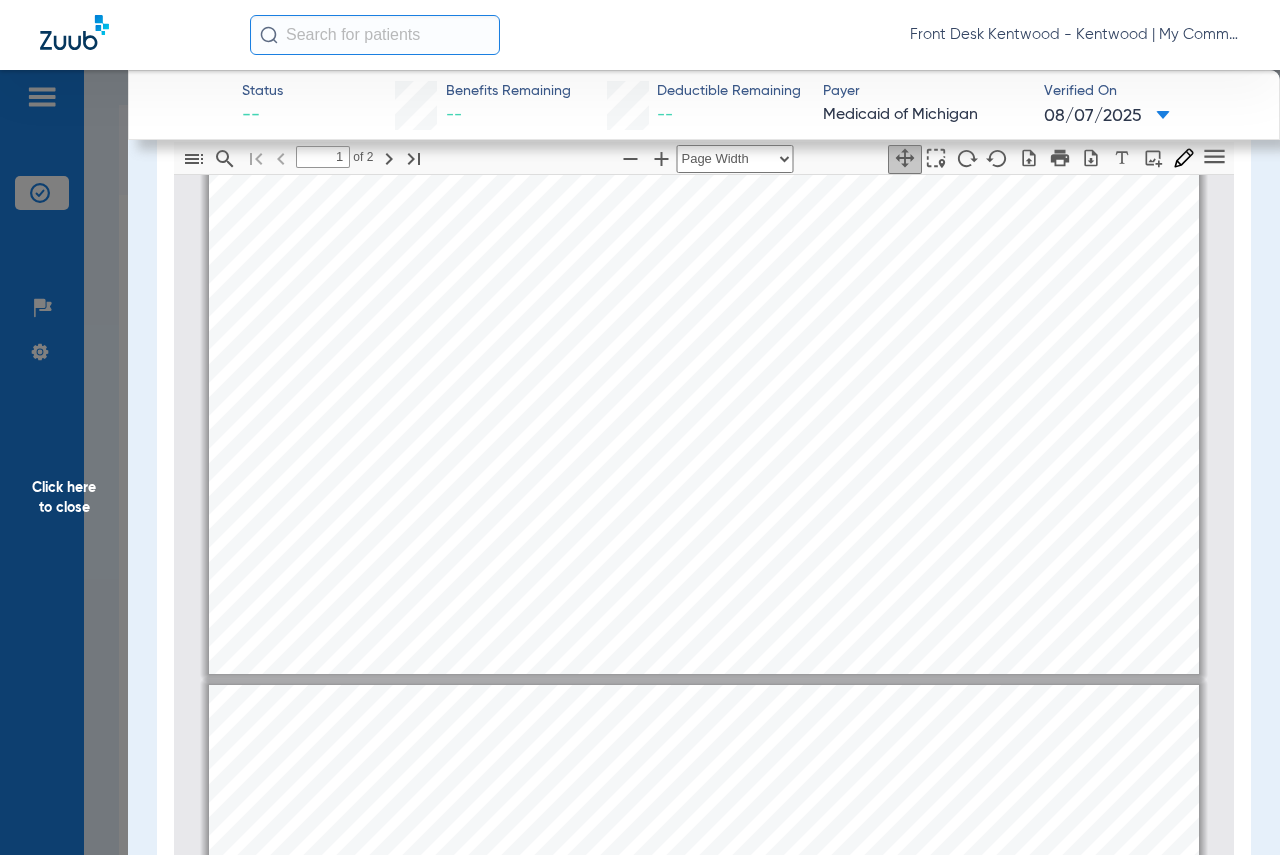 type on "2" 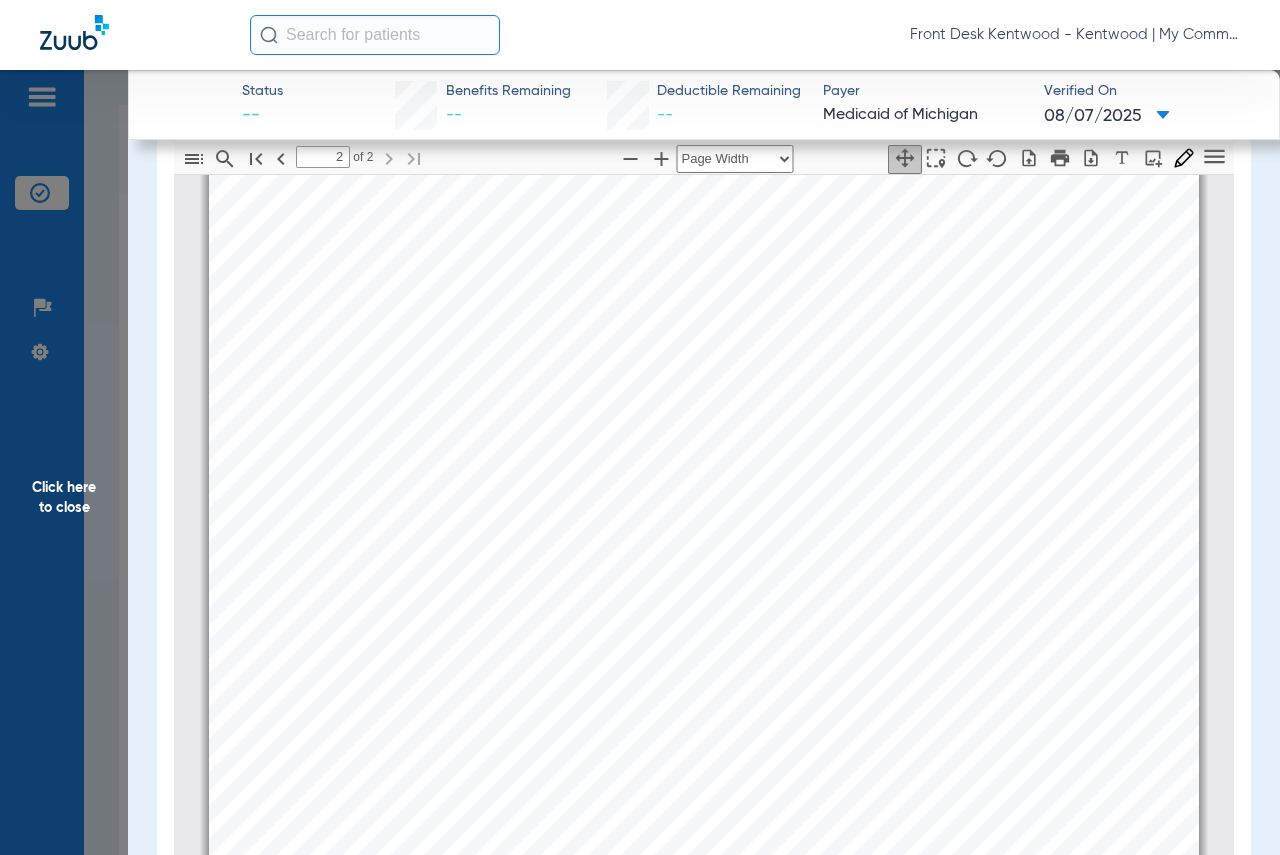 scroll, scrollTop: 1710, scrollLeft: 0, axis: vertical 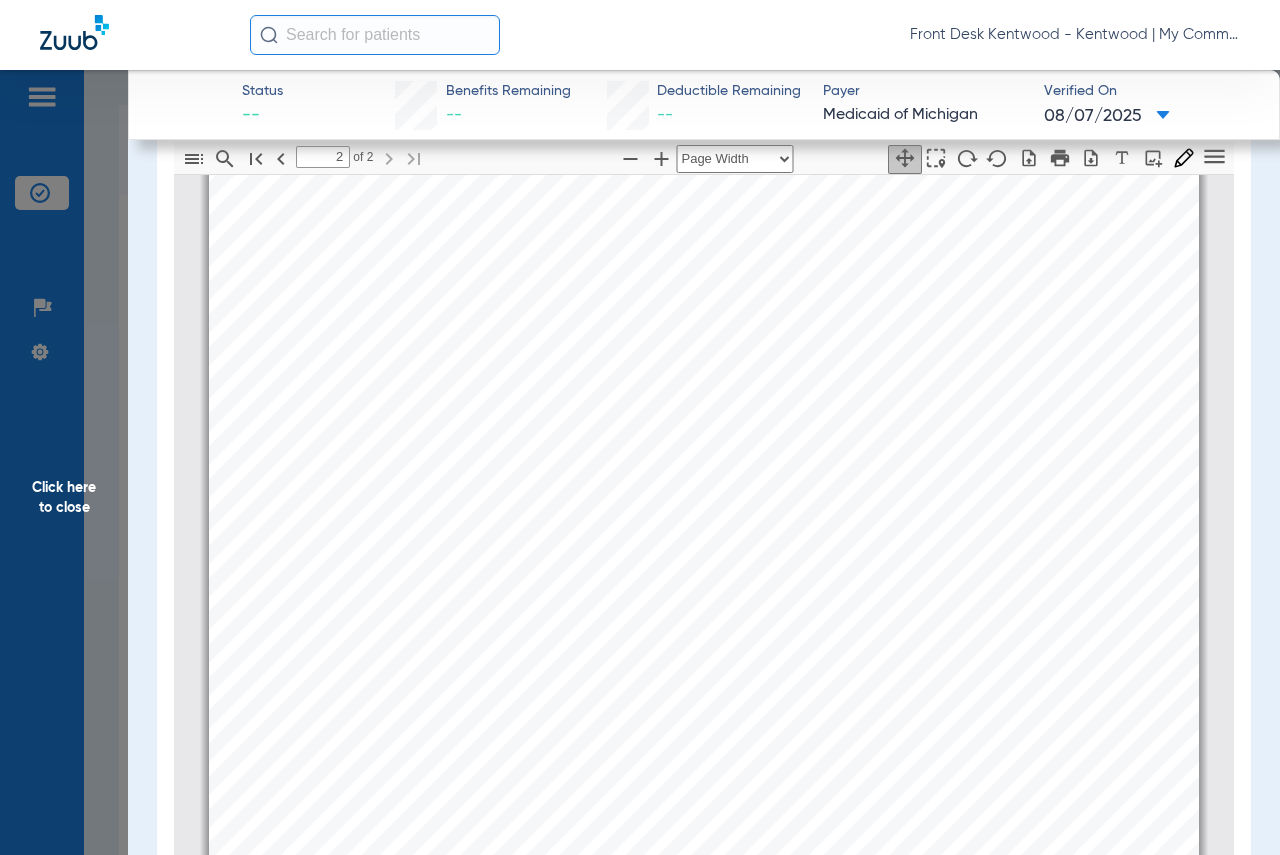 click on "Click here to close" 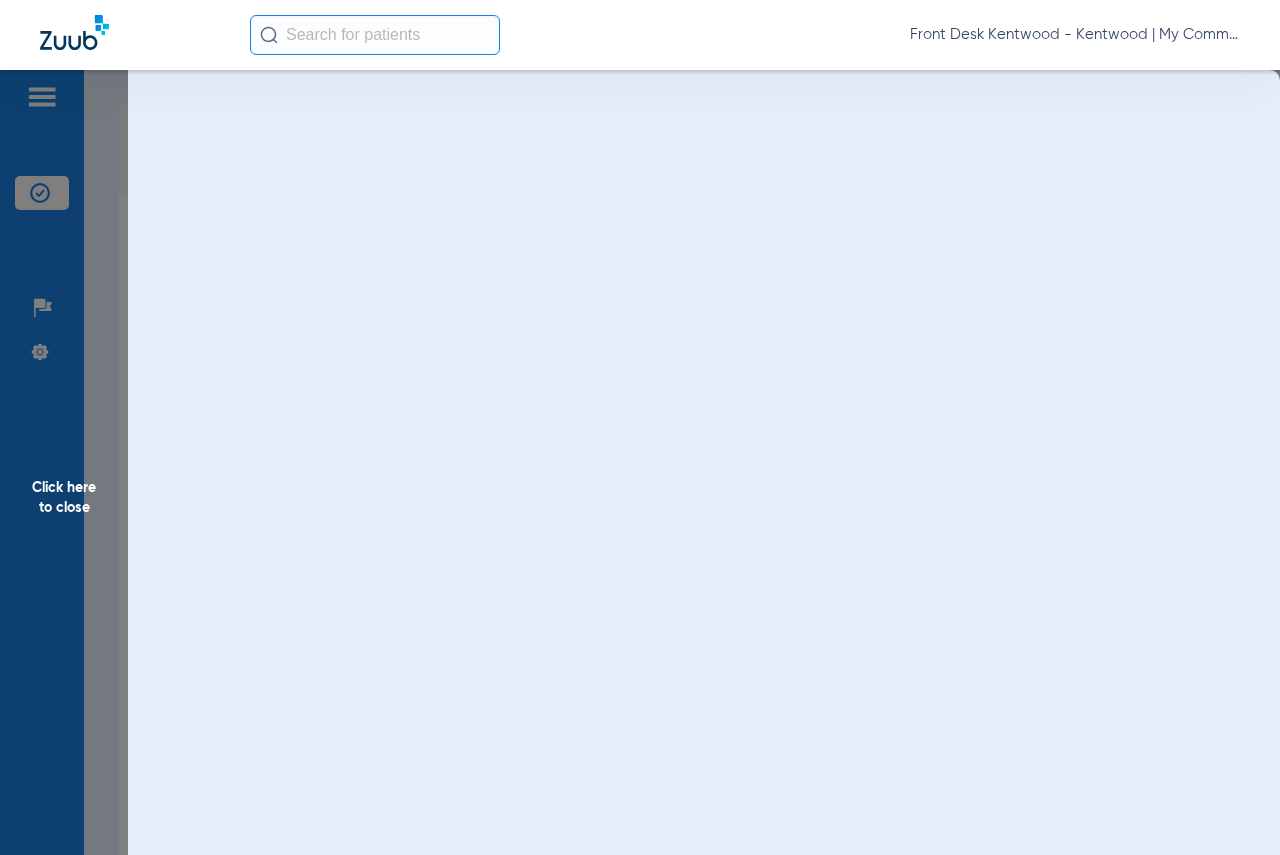 scroll, scrollTop: 0, scrollLeft: 0, axis: both 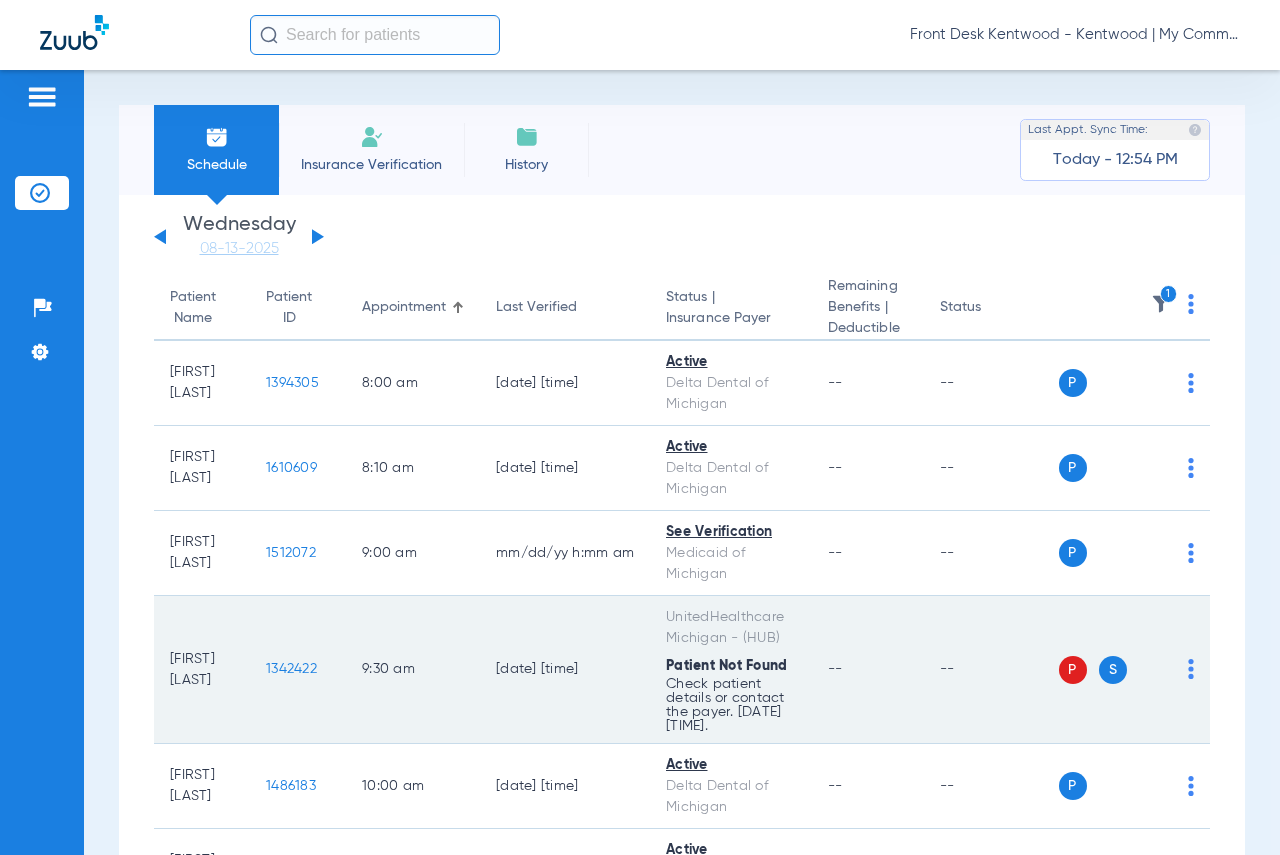 click on "1342422" 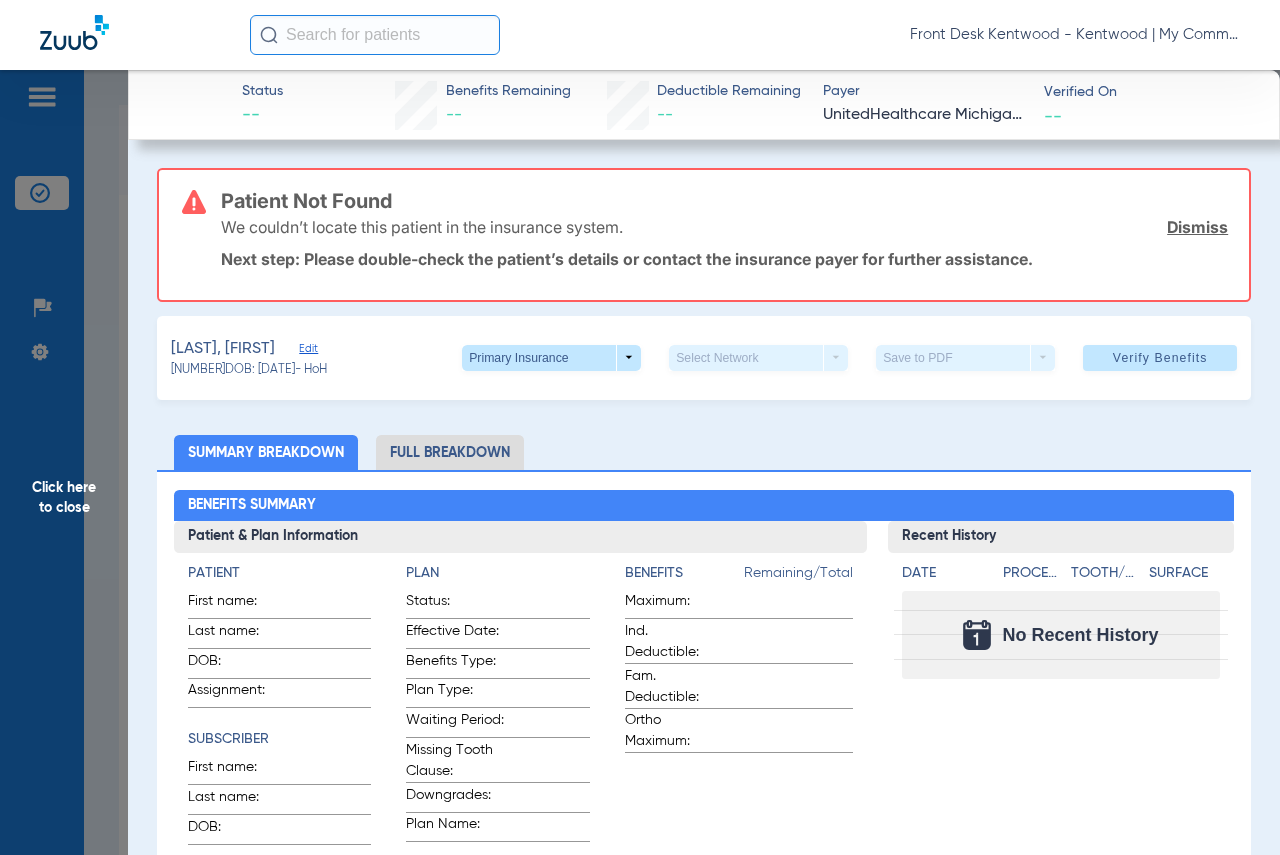 click on "Click here to close" 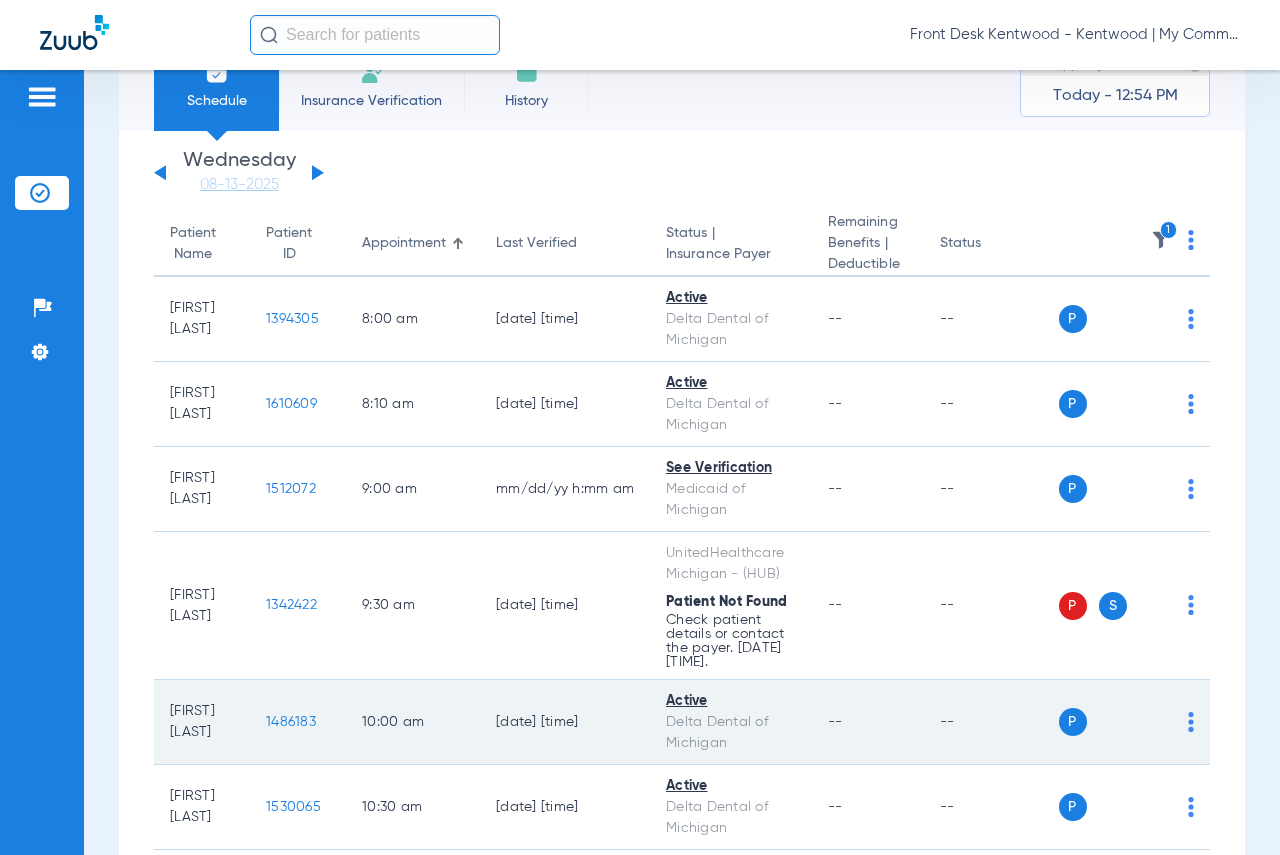 scroll, scrollTop: 100, scrollLeft: 0, axis: vertical 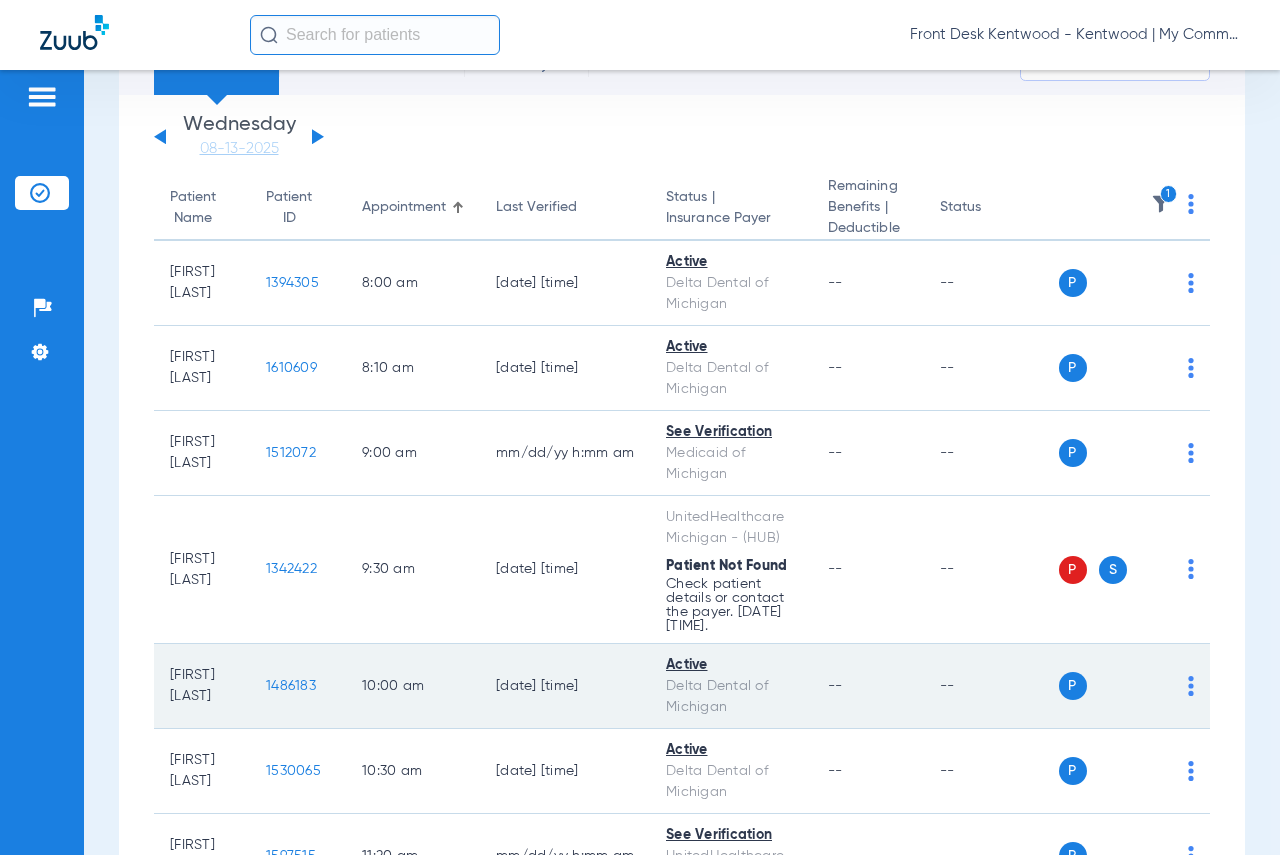 click on "1486183" 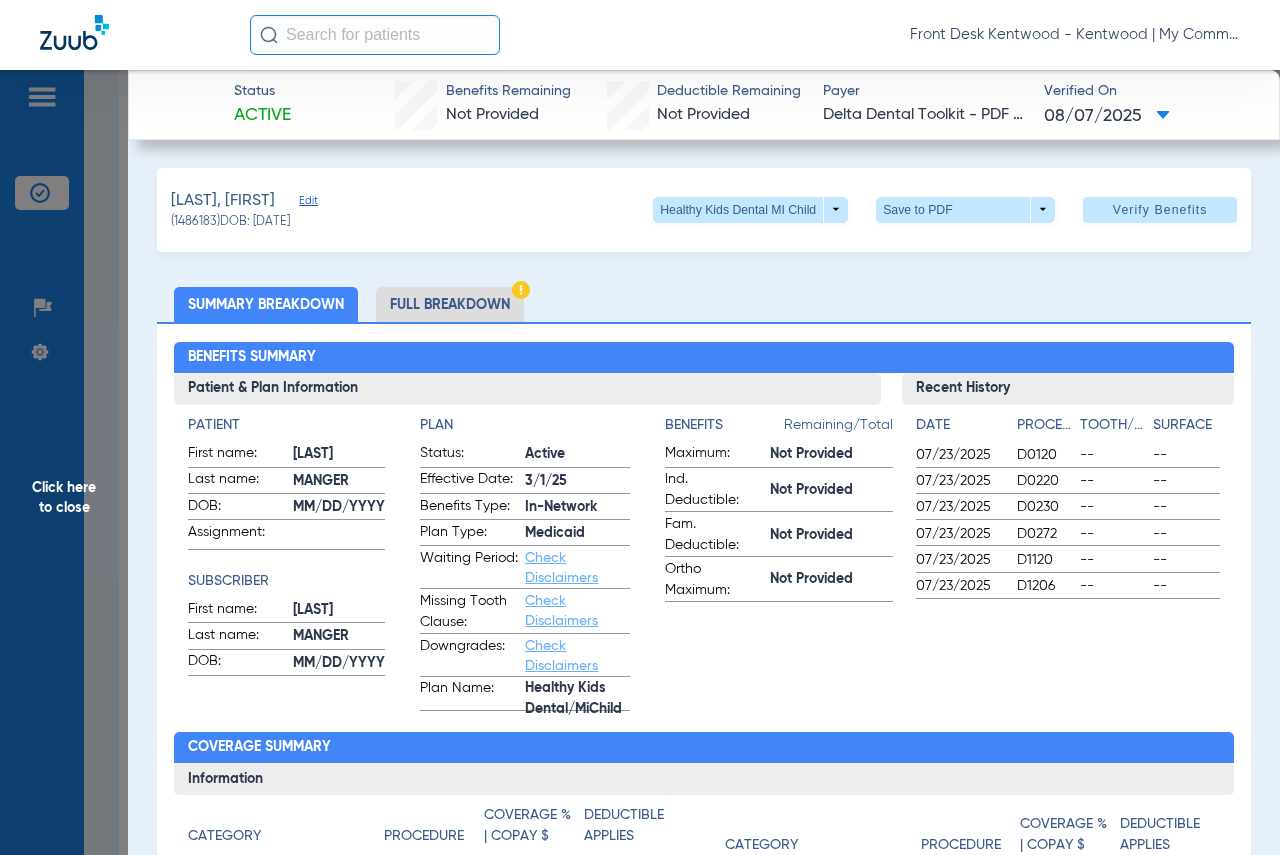 click on "Click here to close" 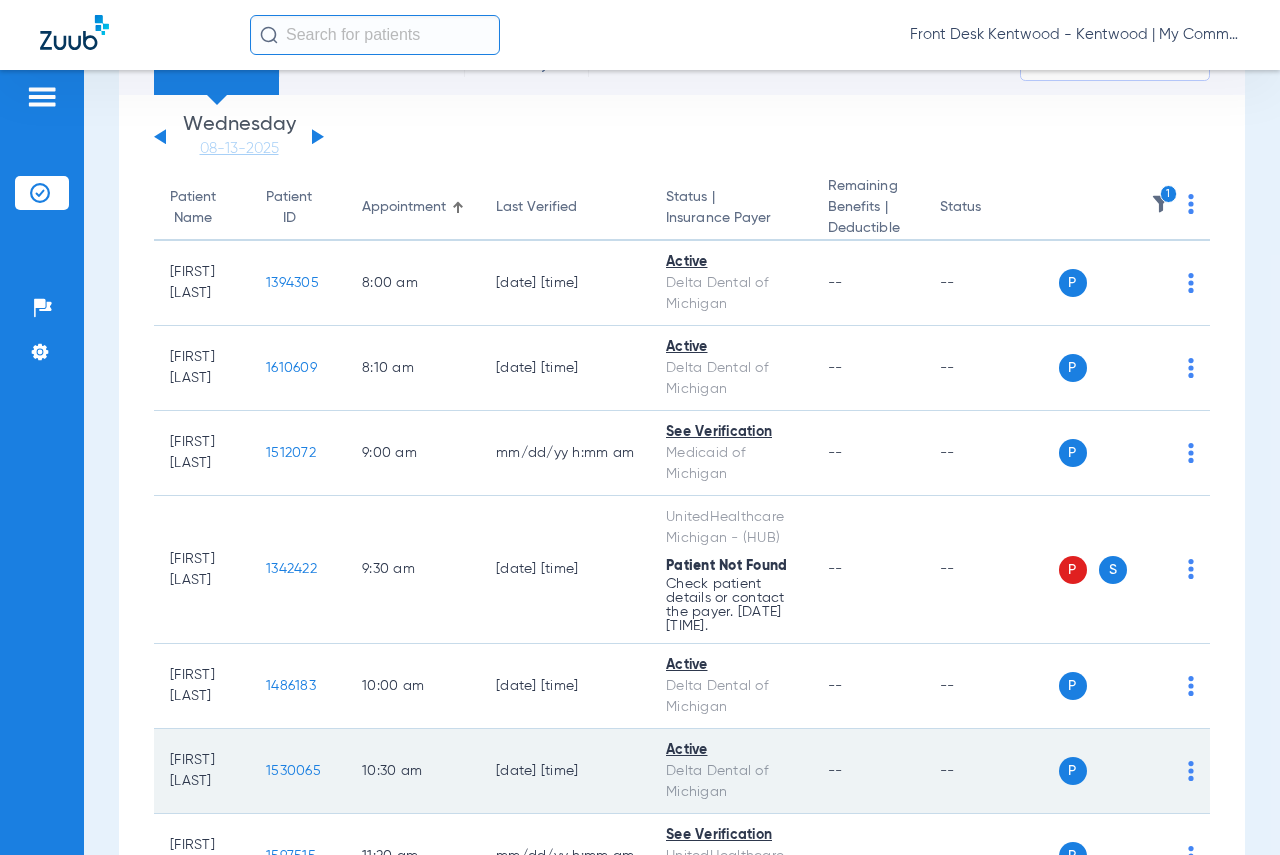click on "1530065" 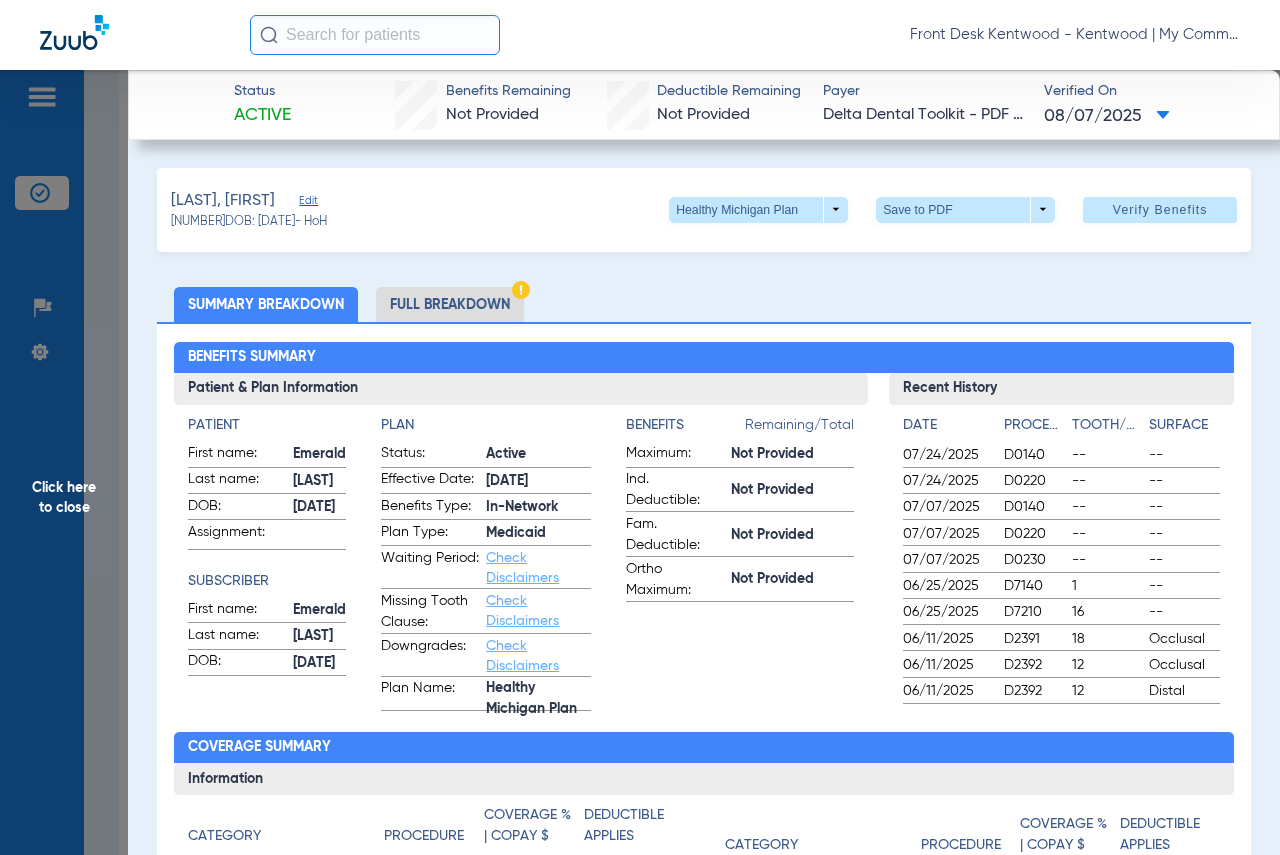 click on "Click here to close" 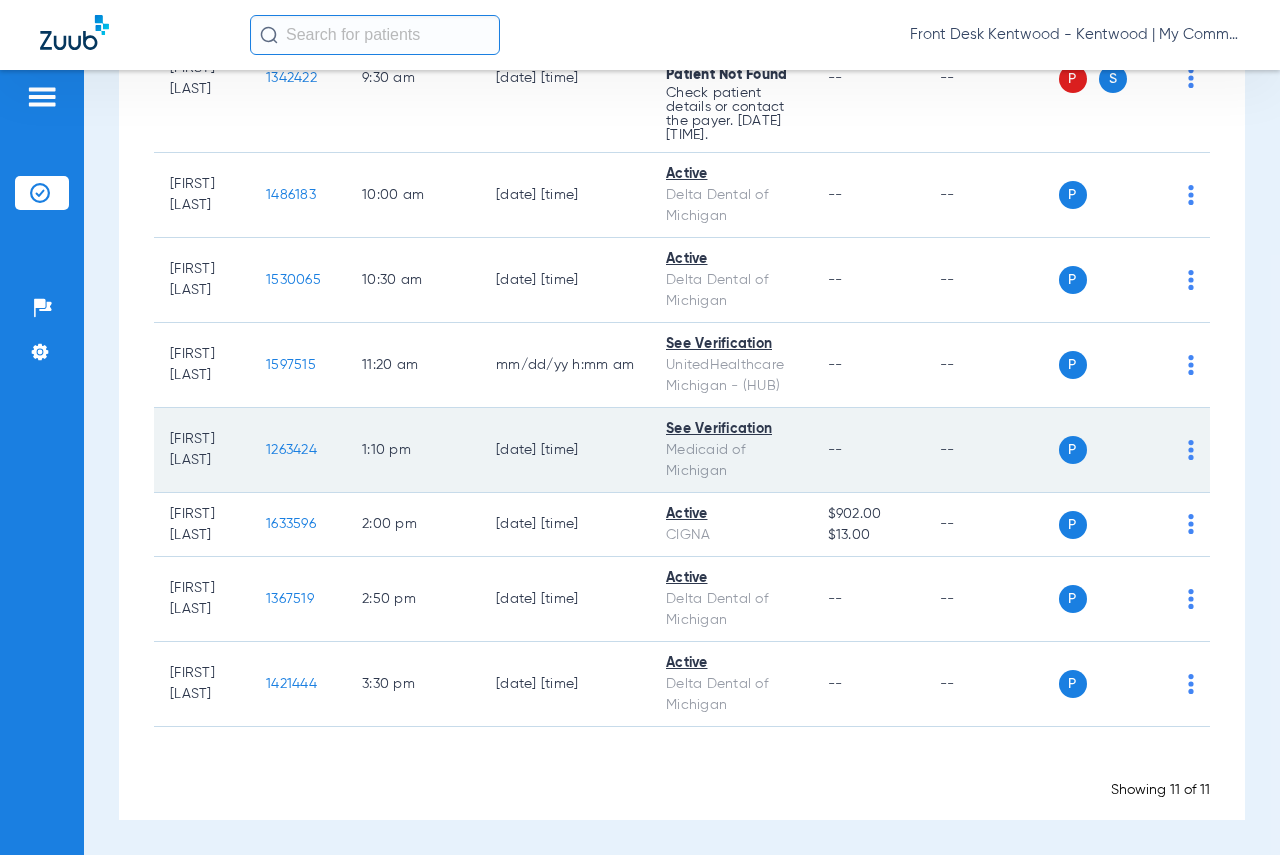 scroll, scrollTop: 605, scrollLeft: 0, axis: vertical 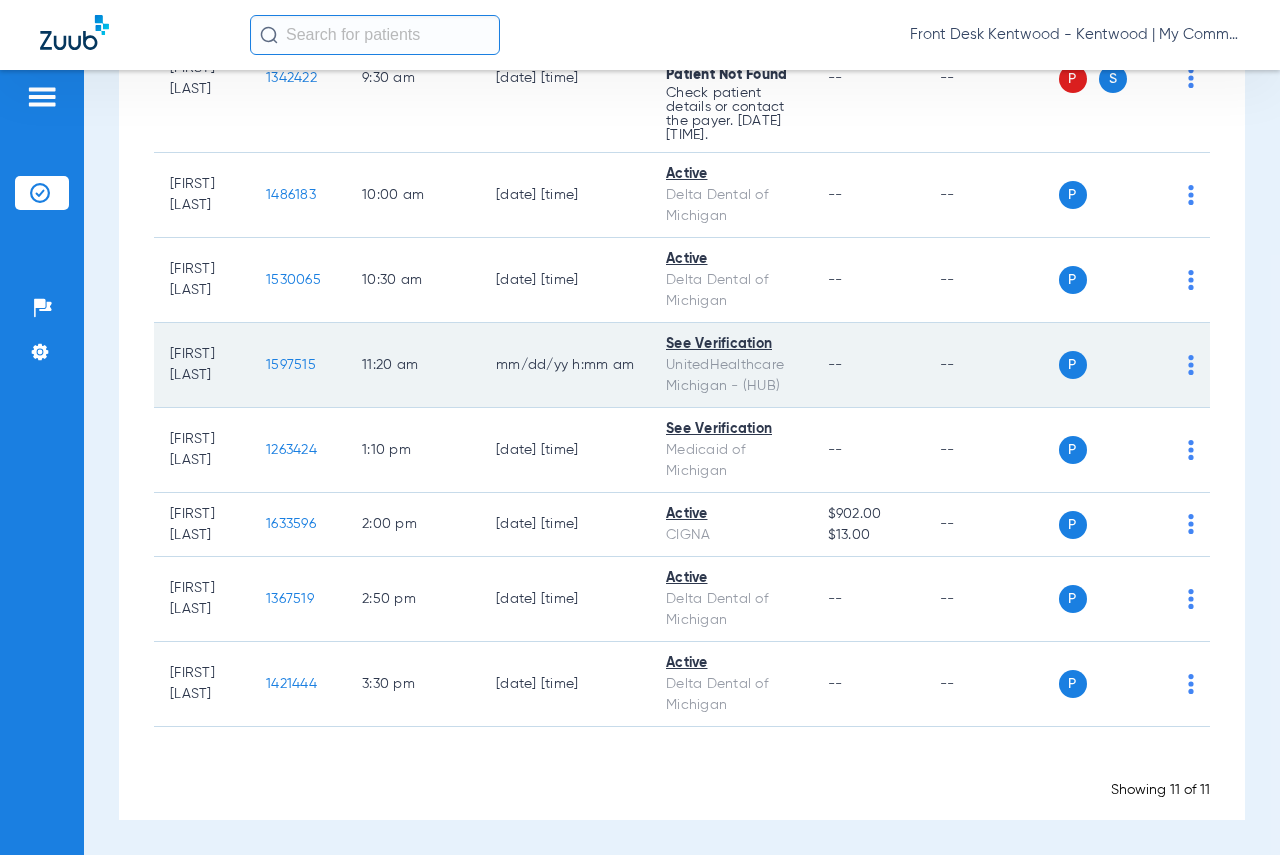 click on "1597515" 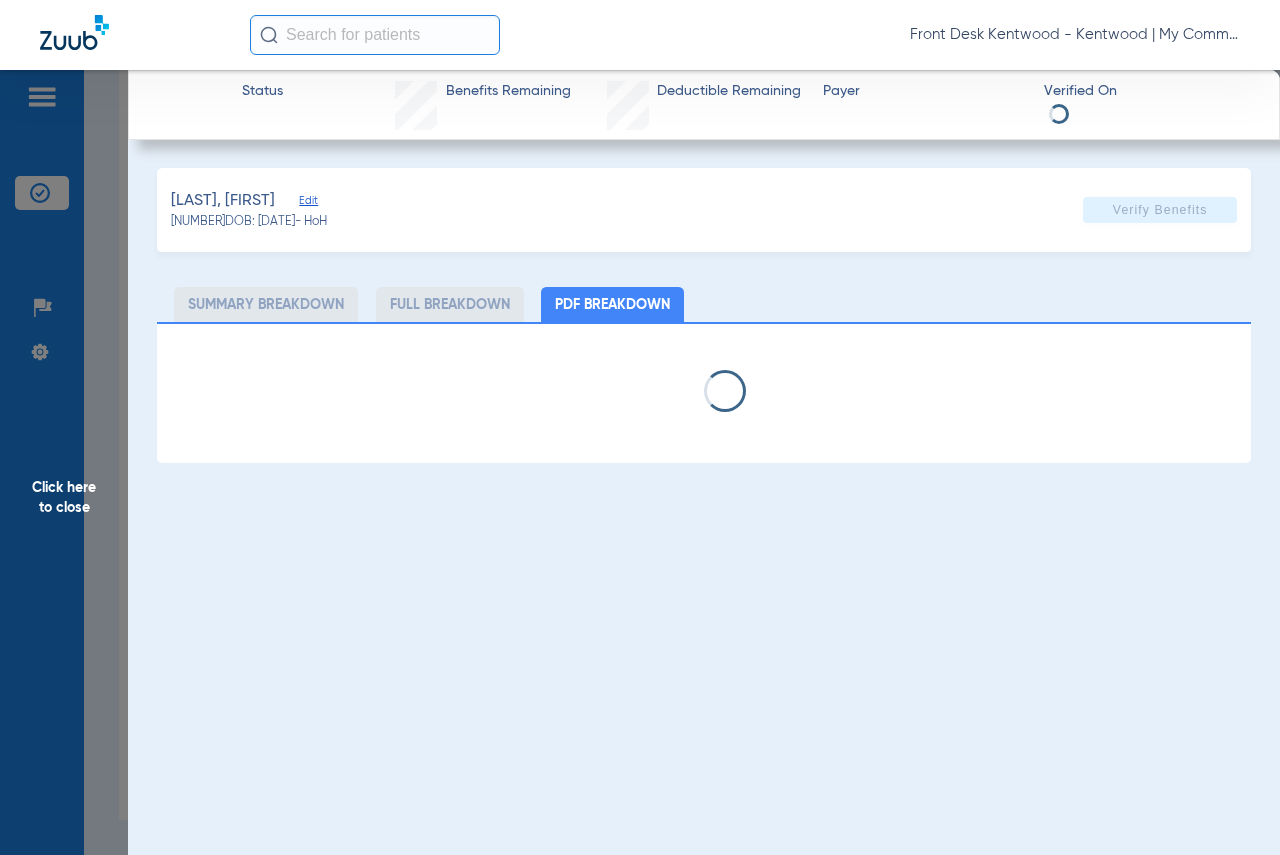 select on "page-width" 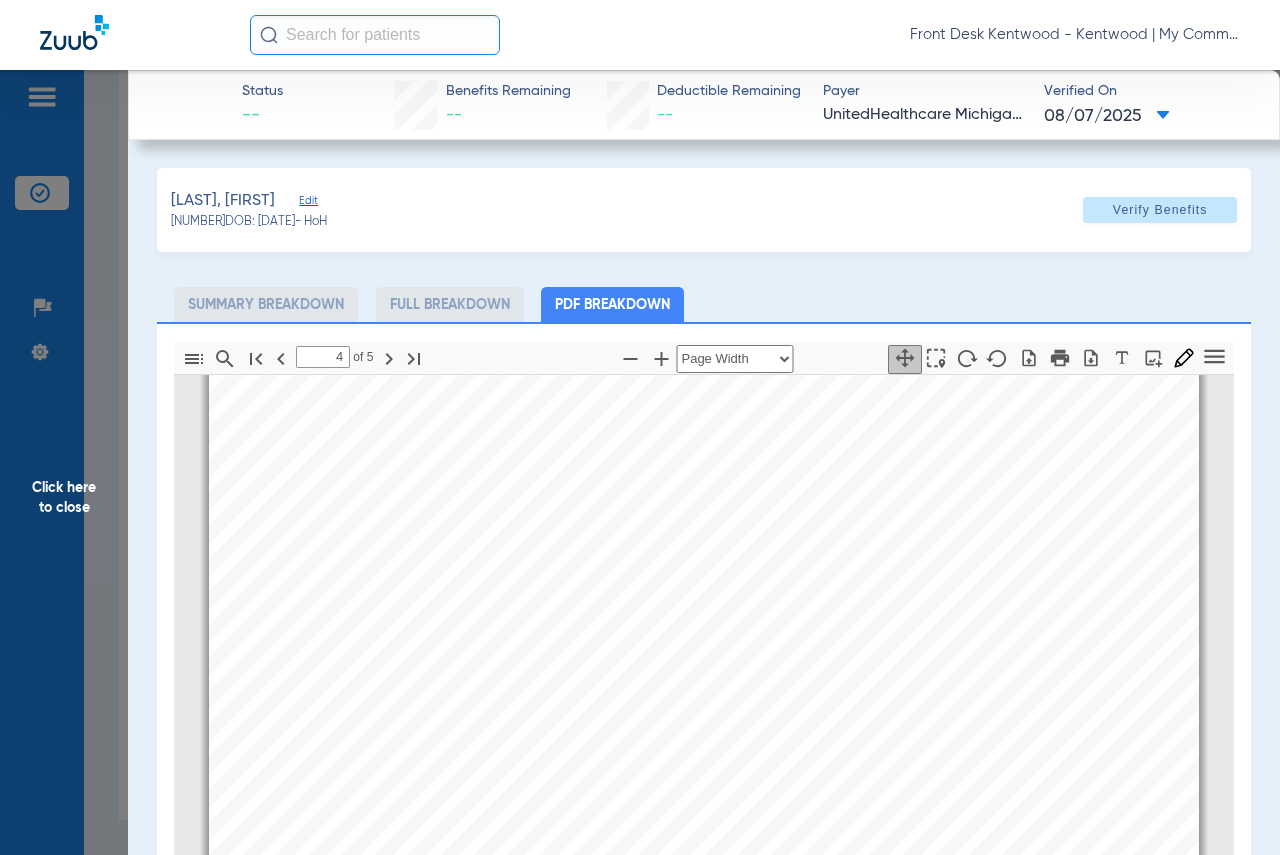 scroll, scrollTop: 4610, scrollLeft: 0, axis: vertical 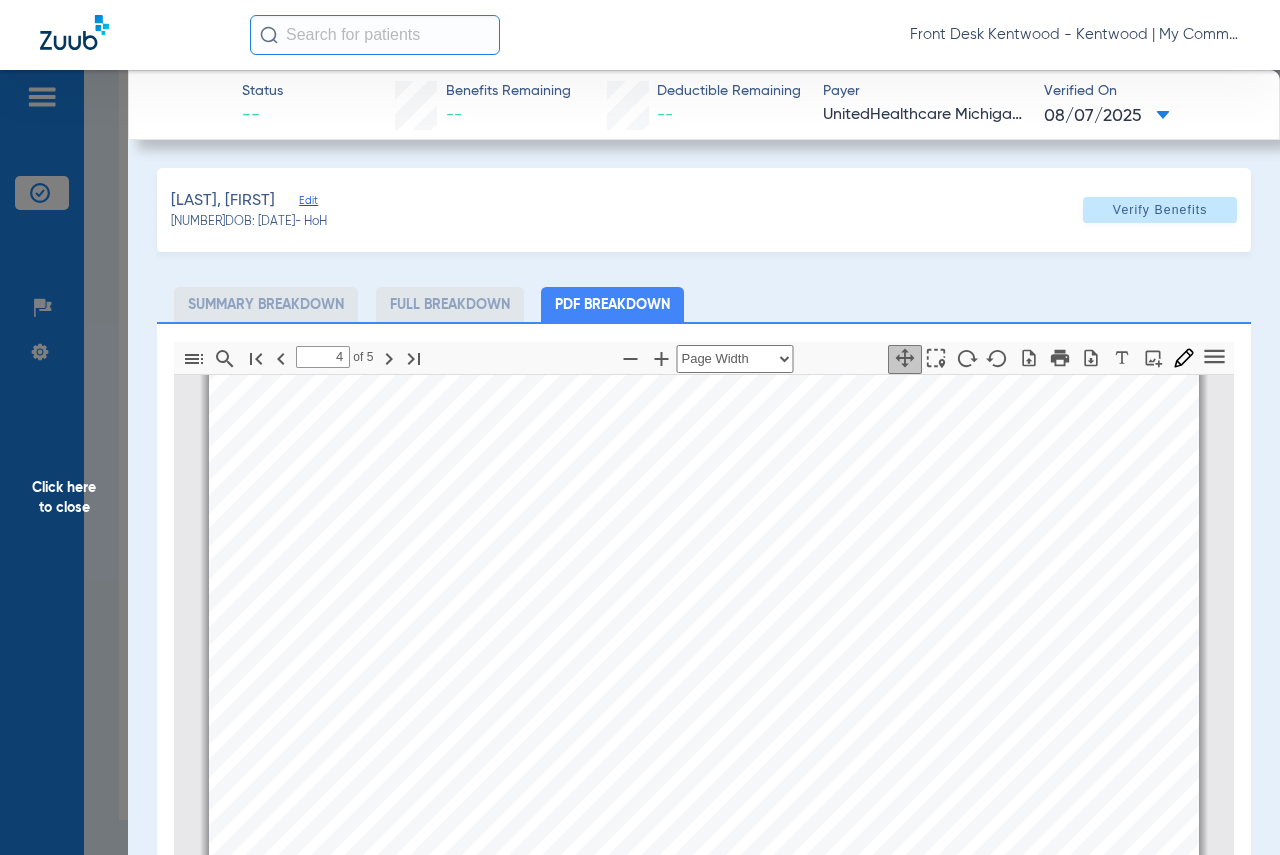 type on "5" 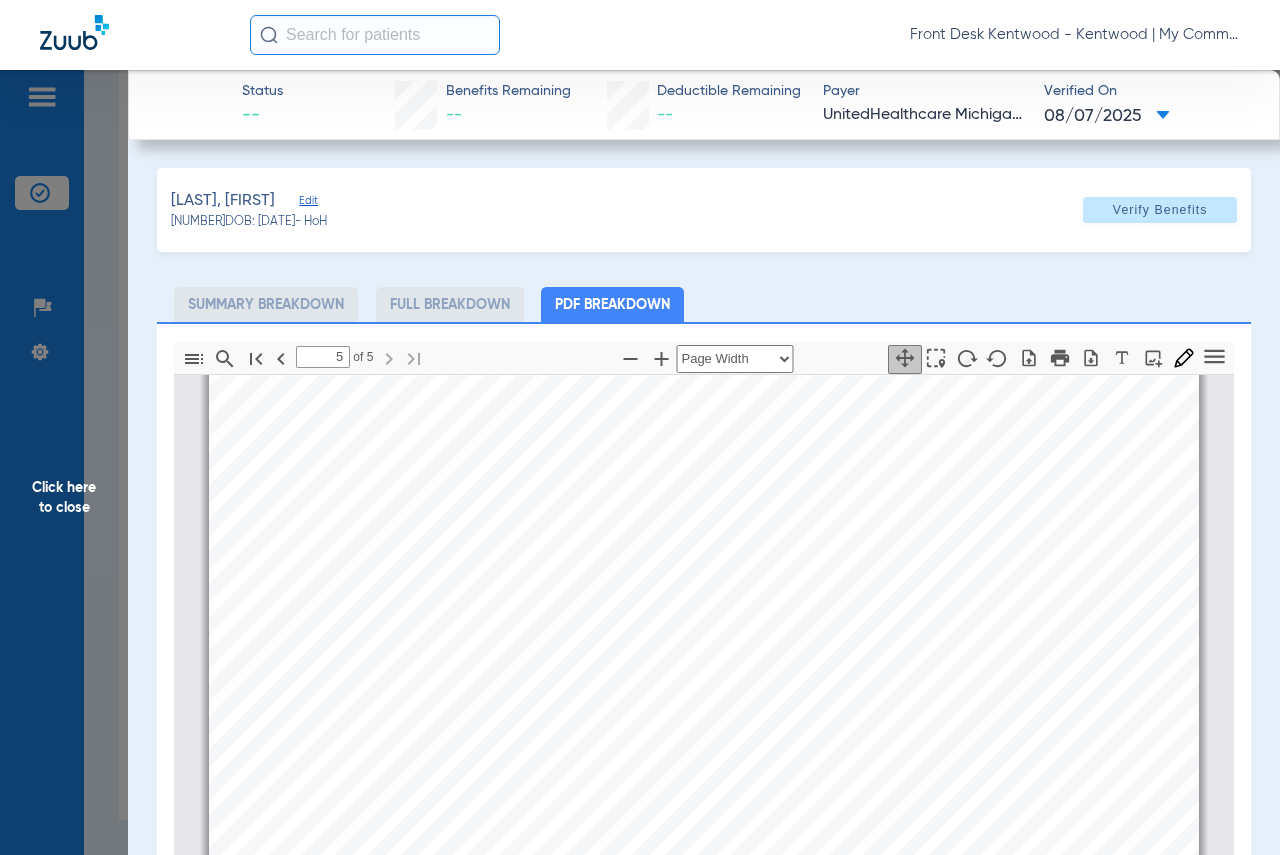 scroll, scrollTop: 6236, scrollLeft: 0, axis: vertical 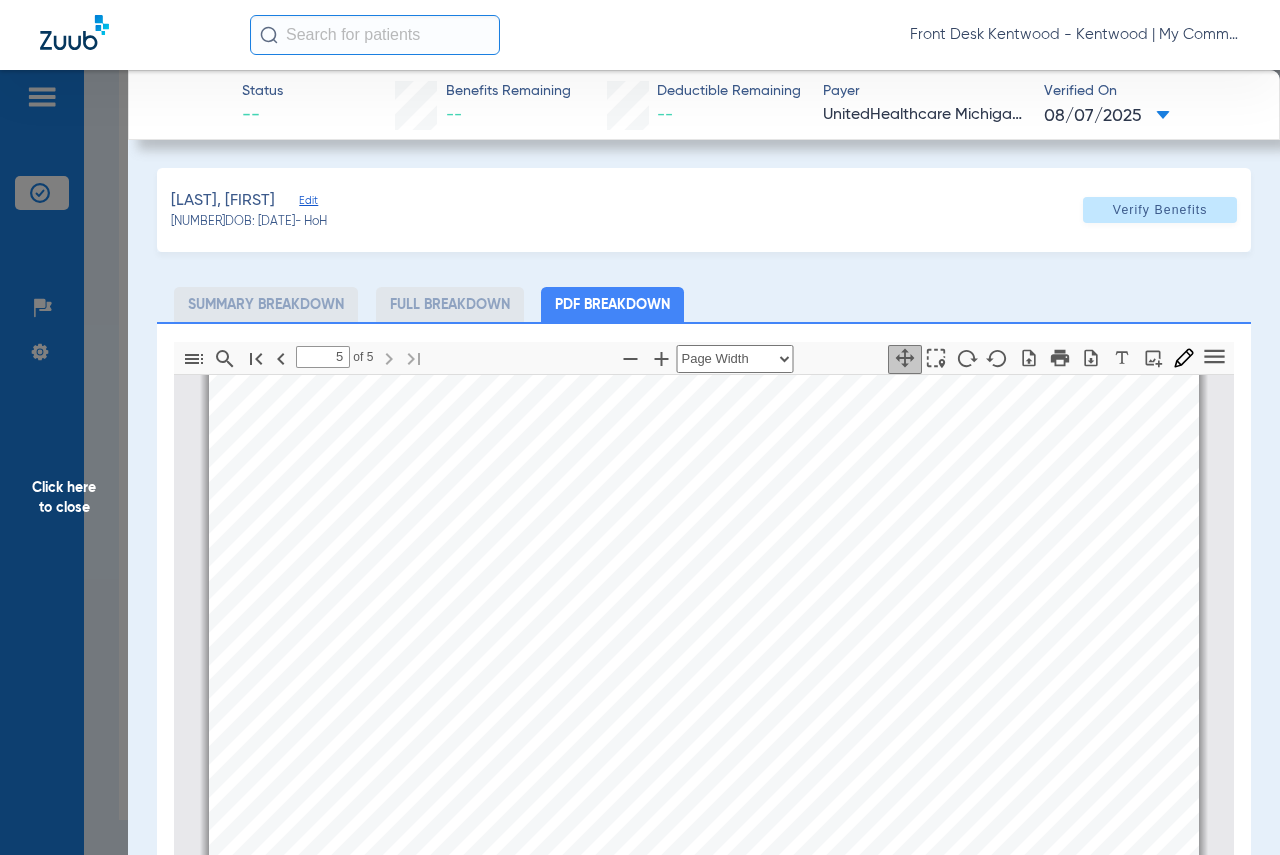 click on "Click here to close" 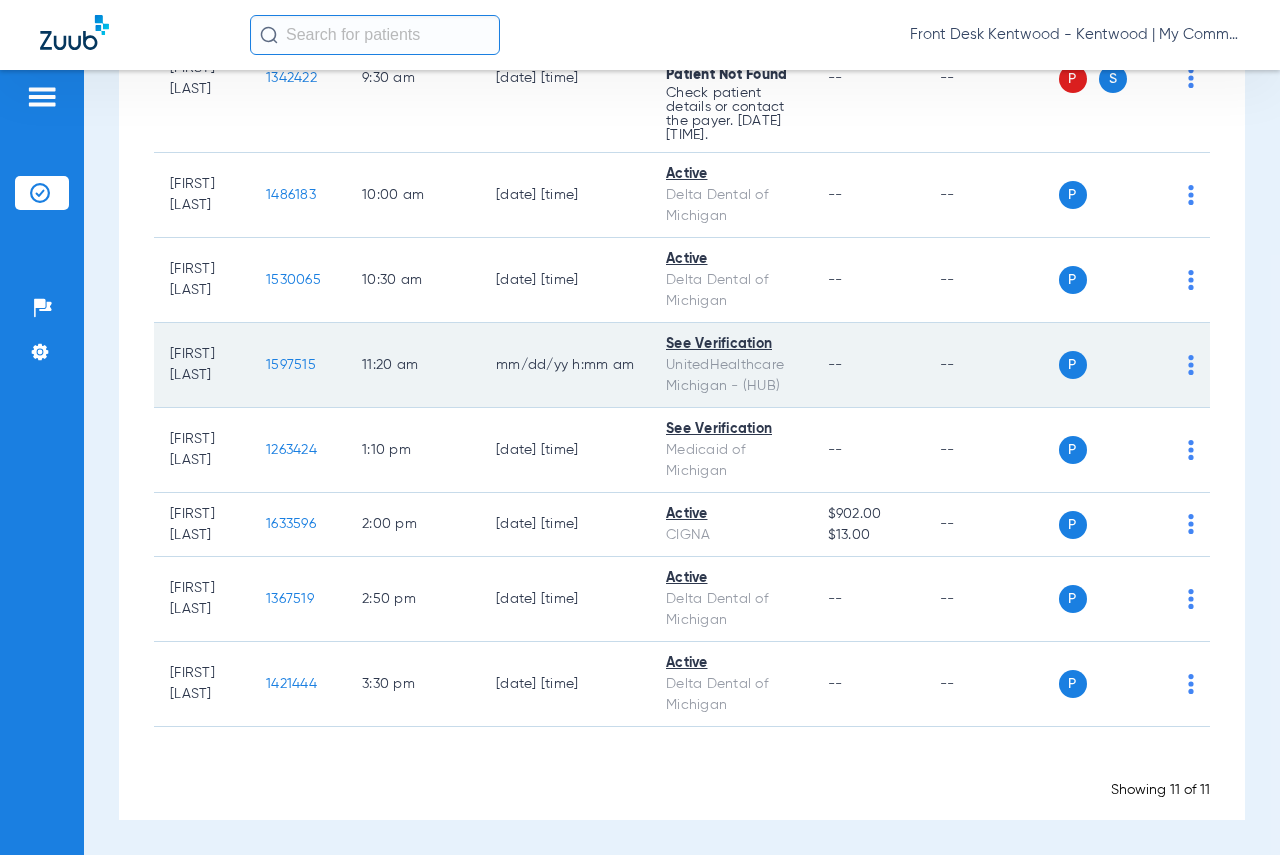 click on "1597515" 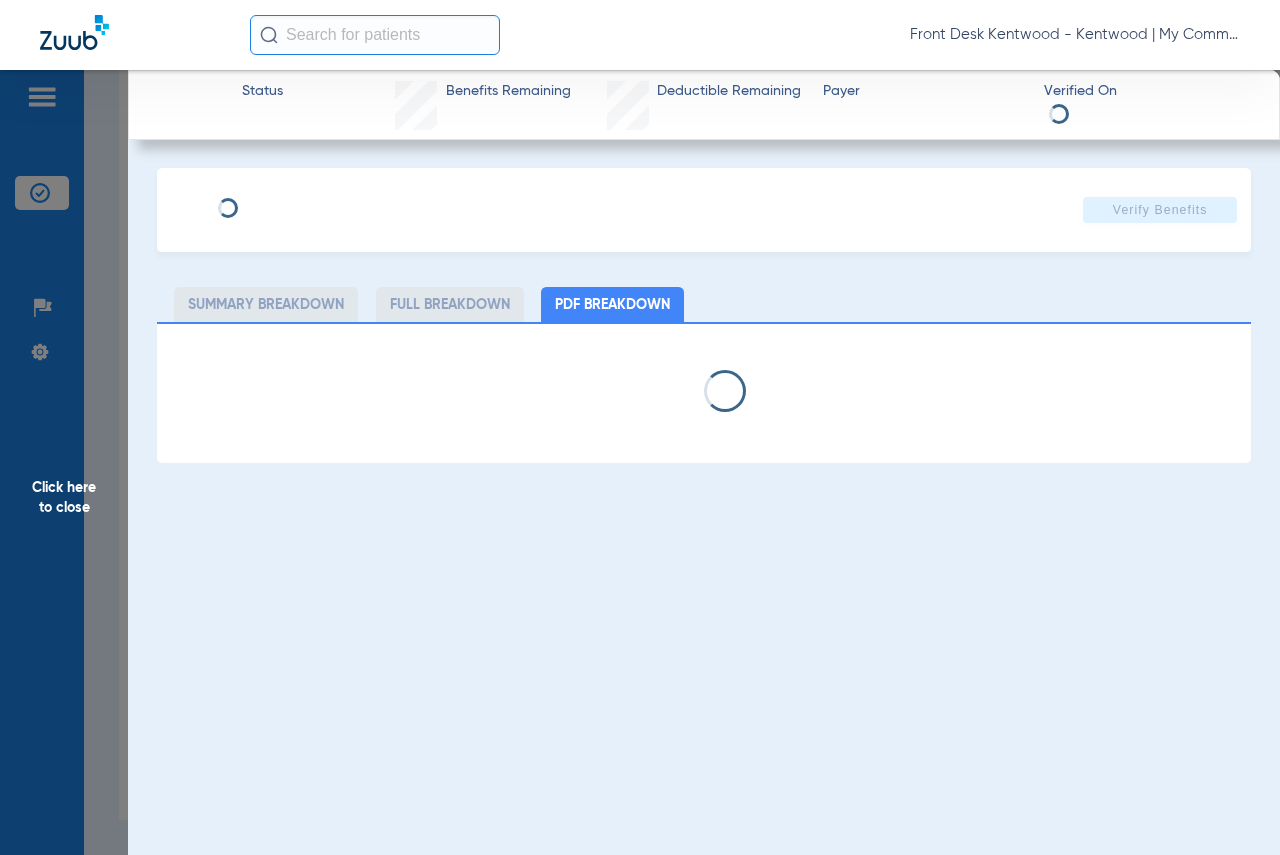 select on "page-width" 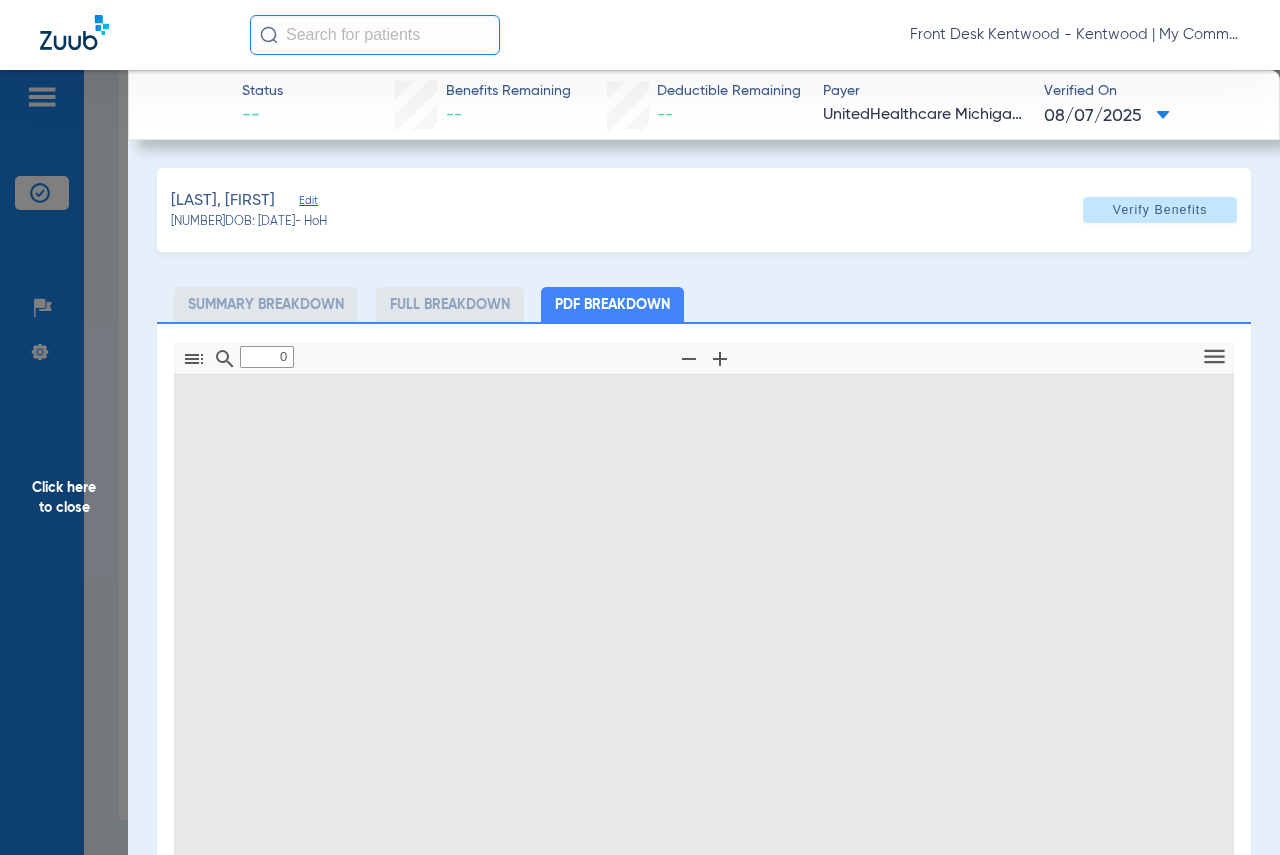 type on "1" 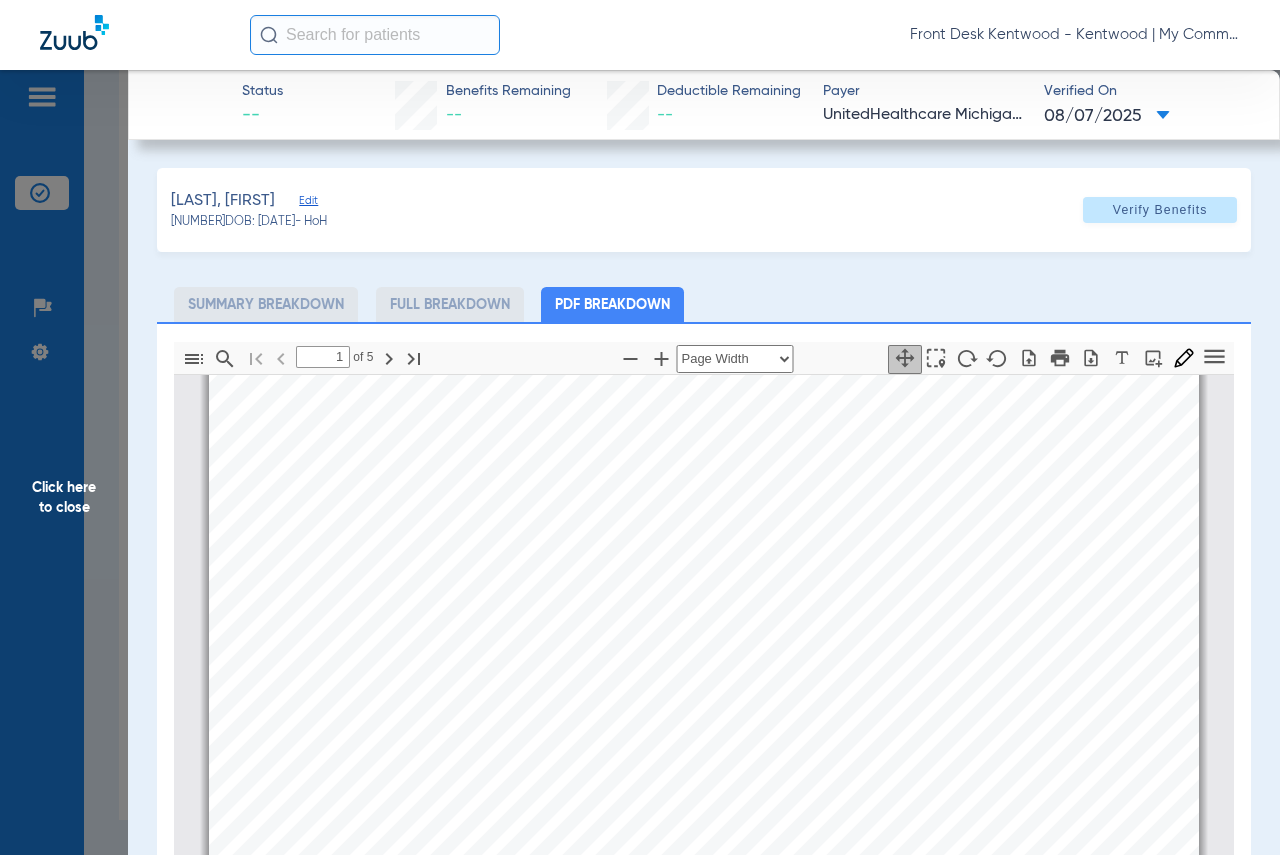 scroll, scrollTop: 210, scrollLeft: 0, axis: vertical 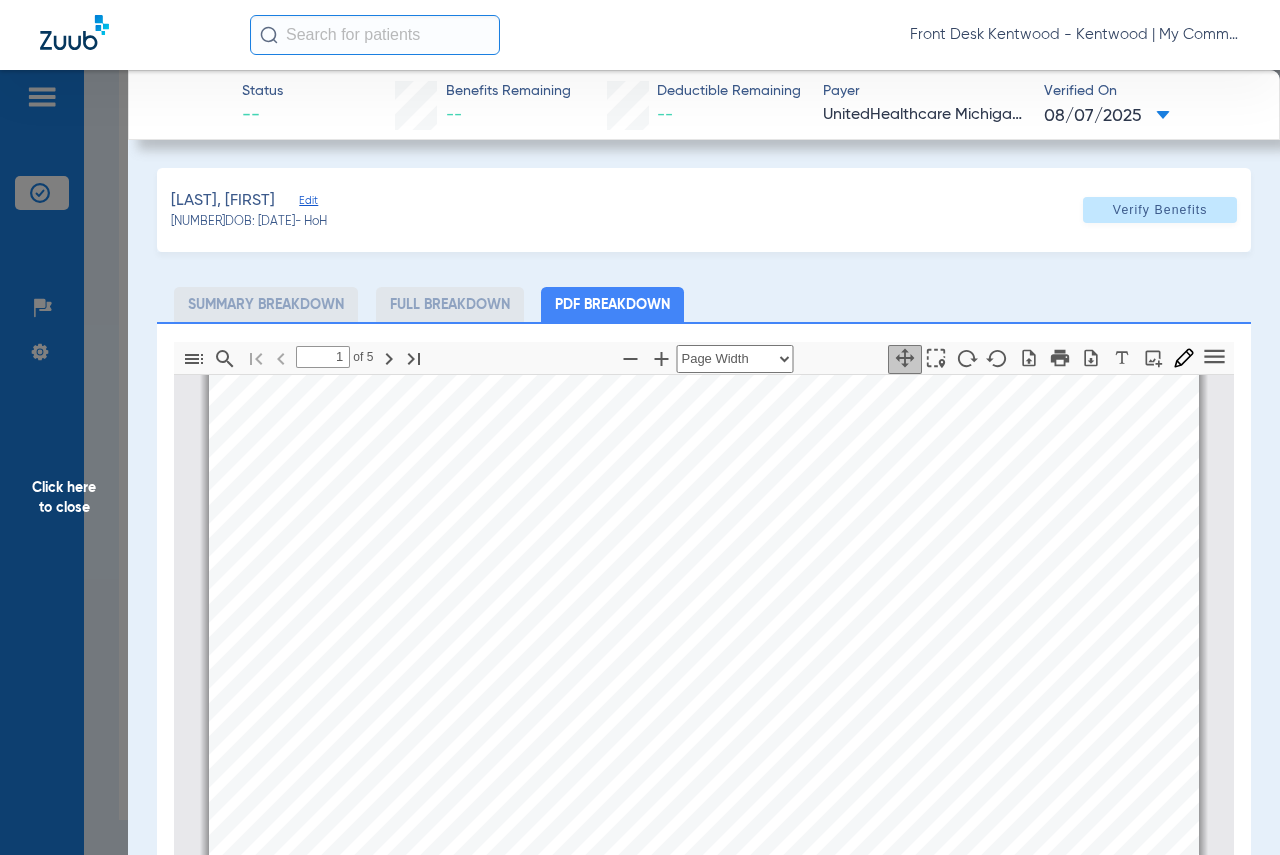 click on "Click here to close" 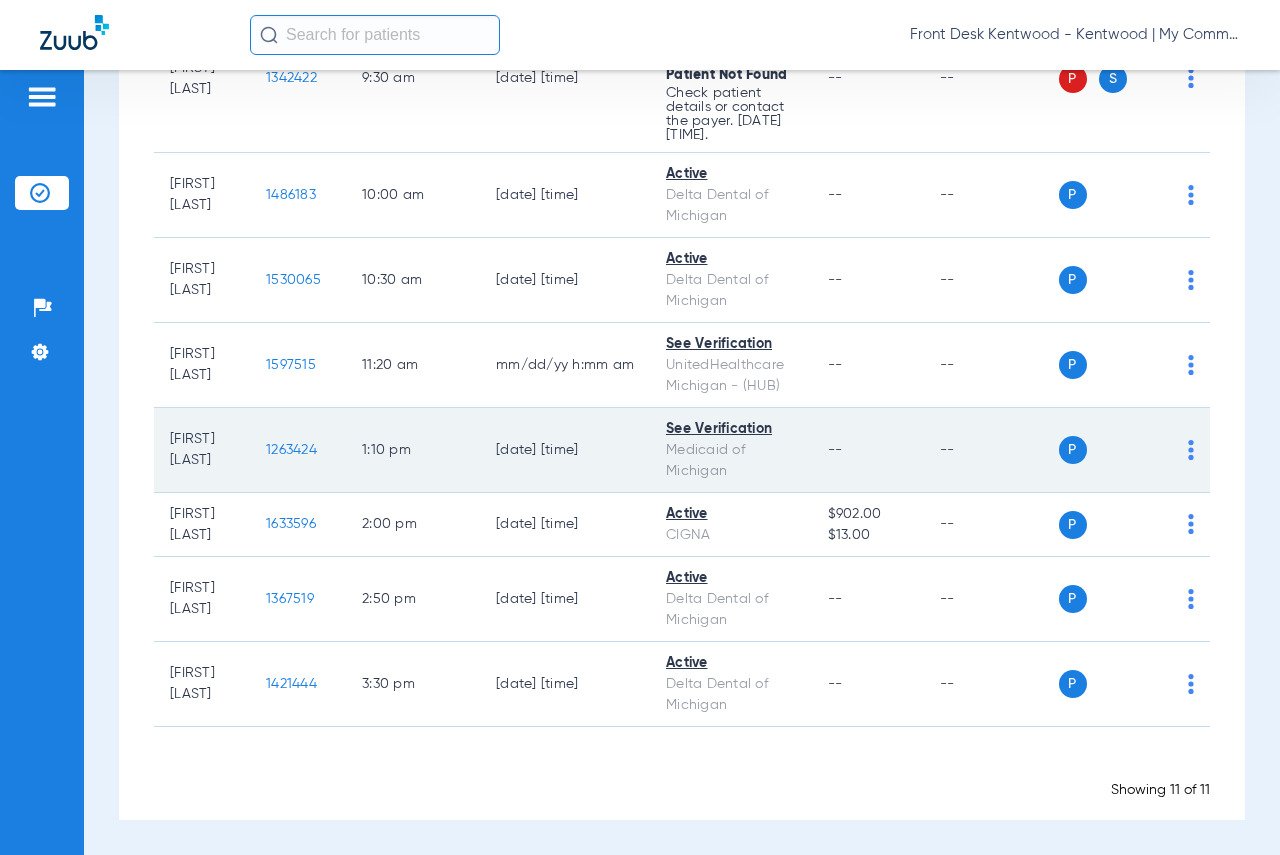 click on "1263424" 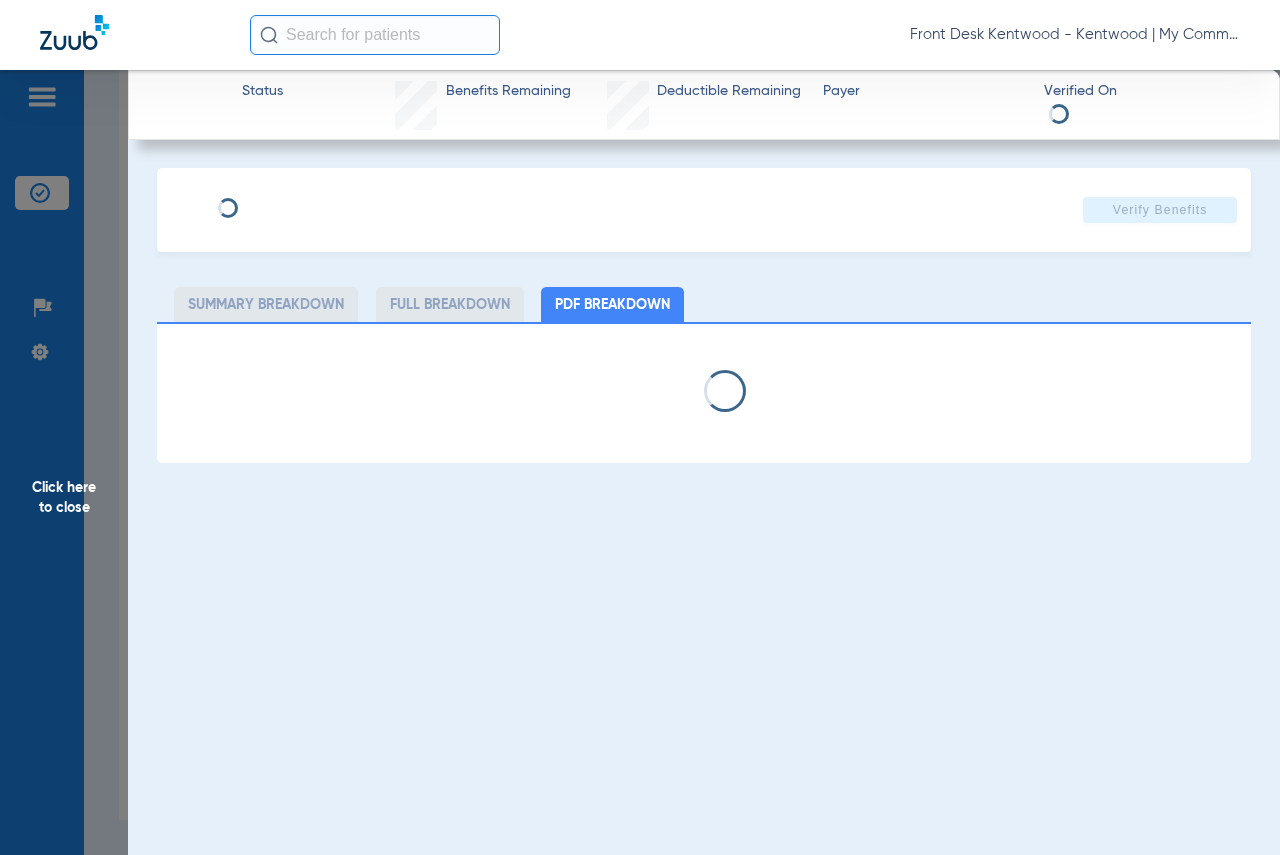 select on "page-width" 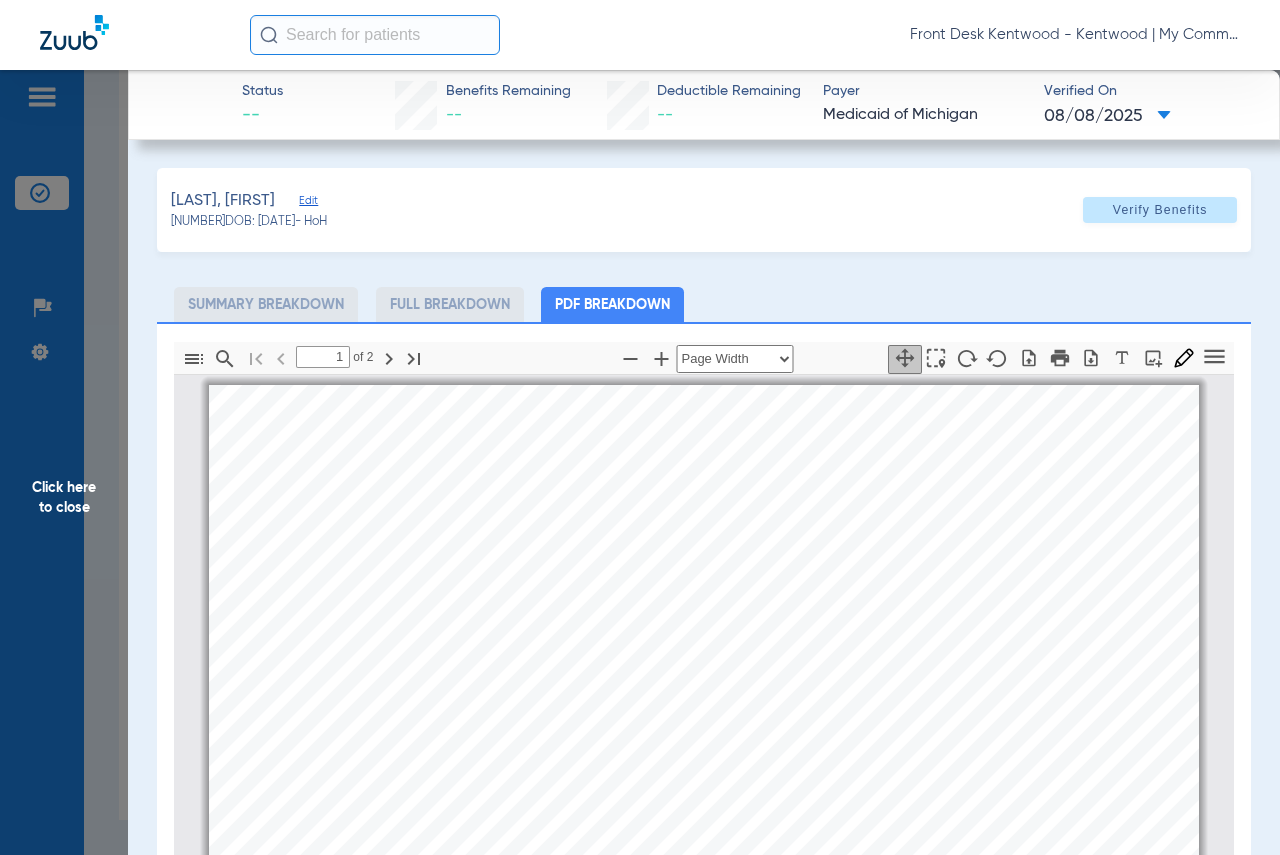 scroll, scrollTop: 10, scrollLeft: 0, axis: vertical 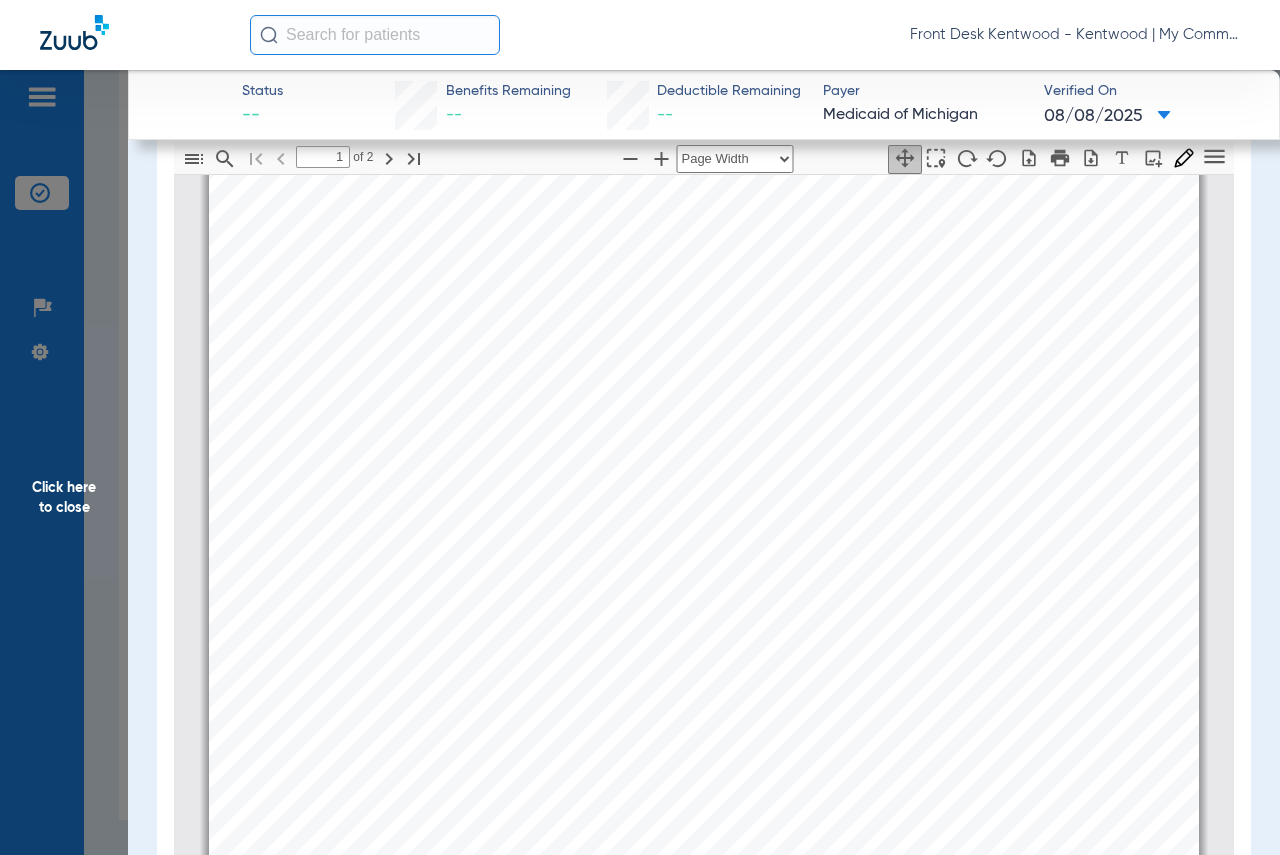 type on "2" 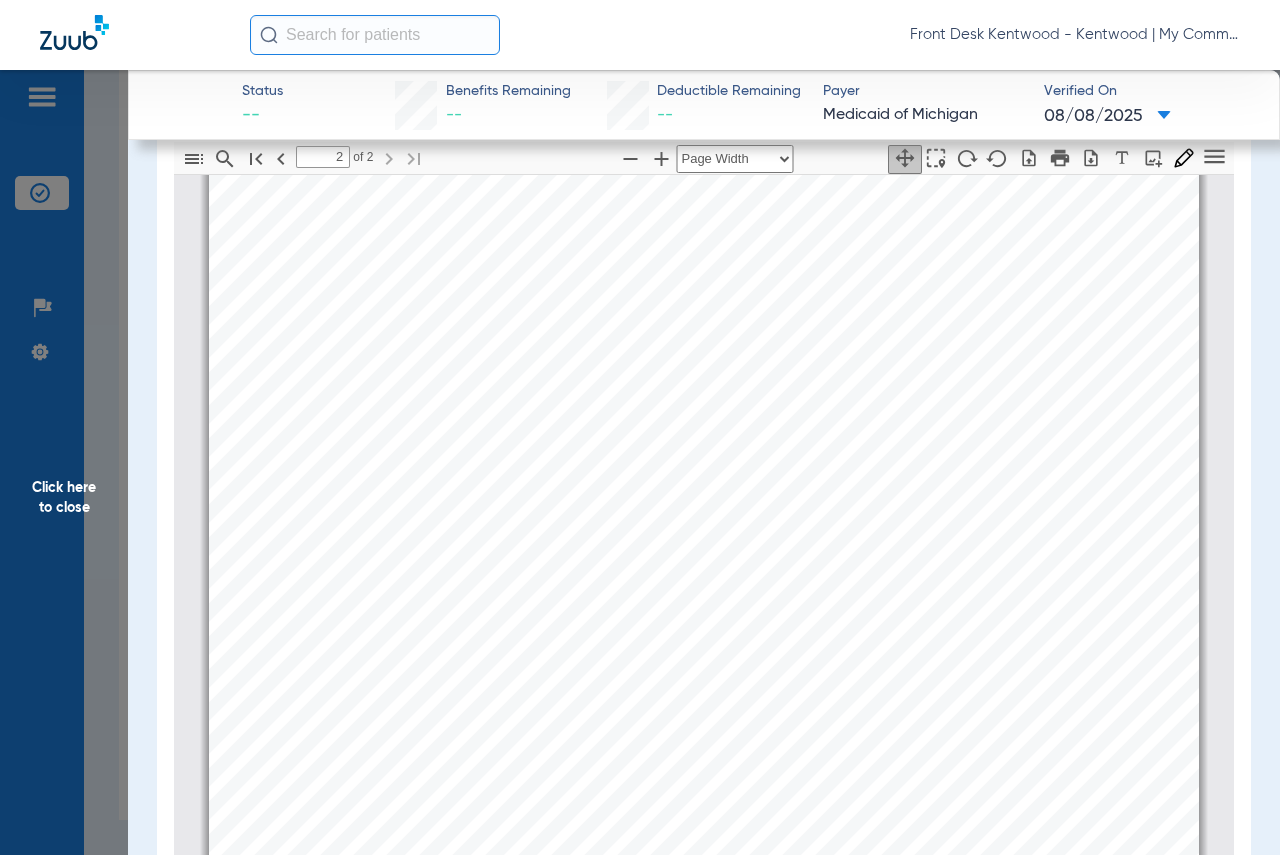 scroll, scrollTop: 2006, scrollLeft: 0, axis: vertical 